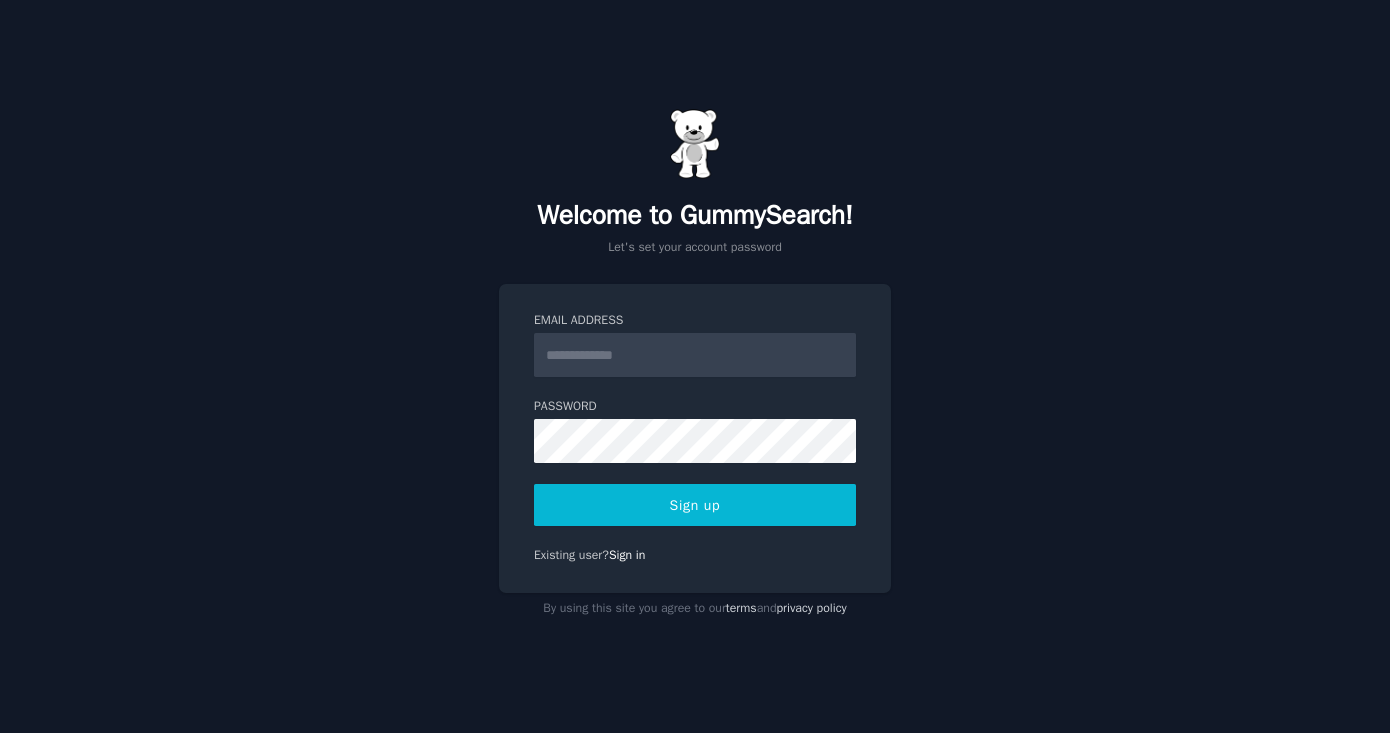 scroll, scrollTop: 0, scrollLeft: 0, axis: both 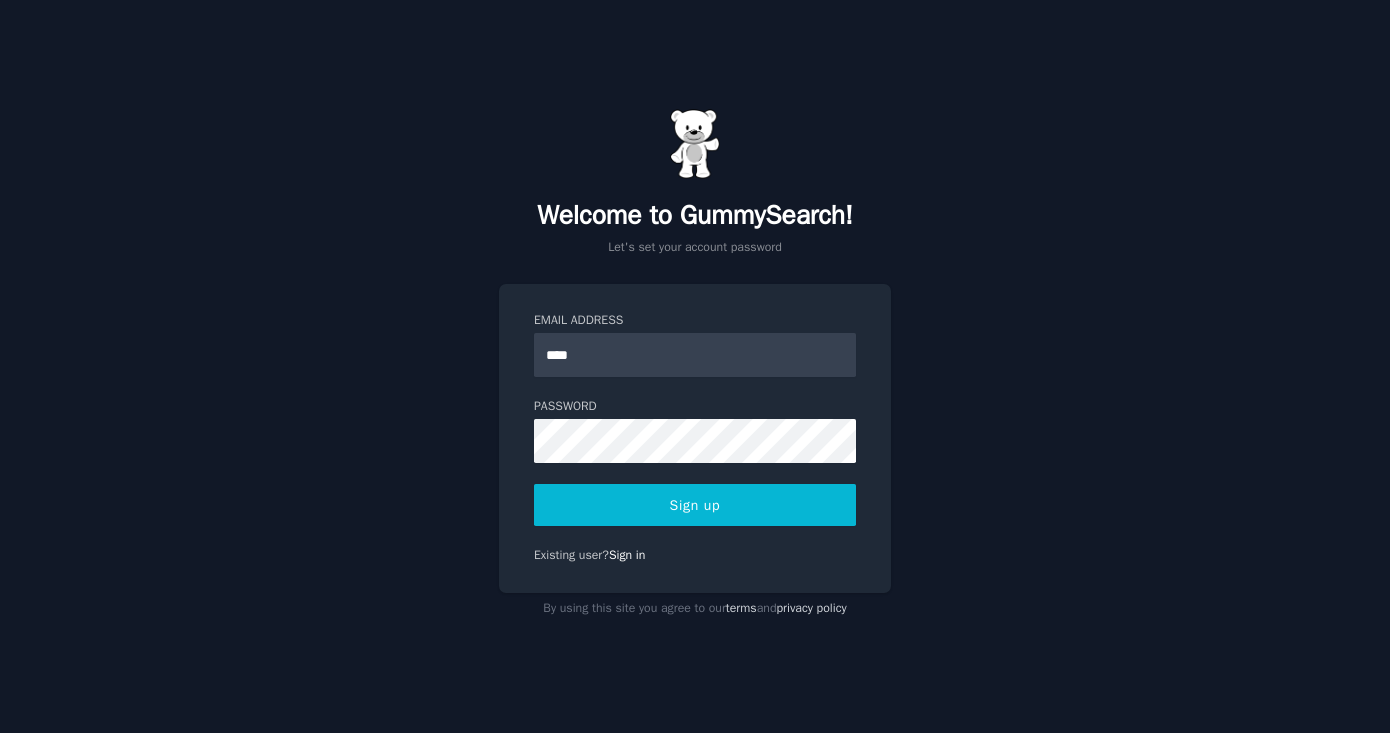 type on "**********" 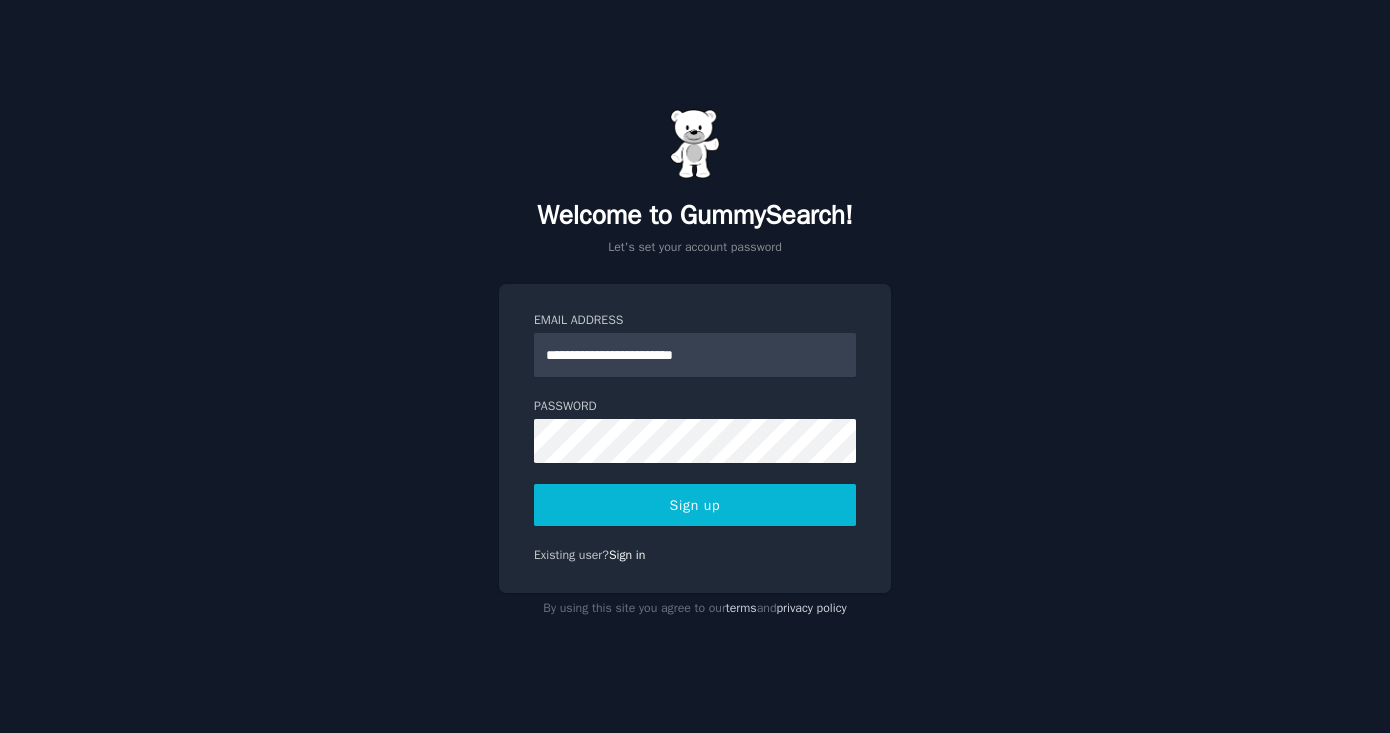 click on "Sign up" at bounding box center (695, 505) 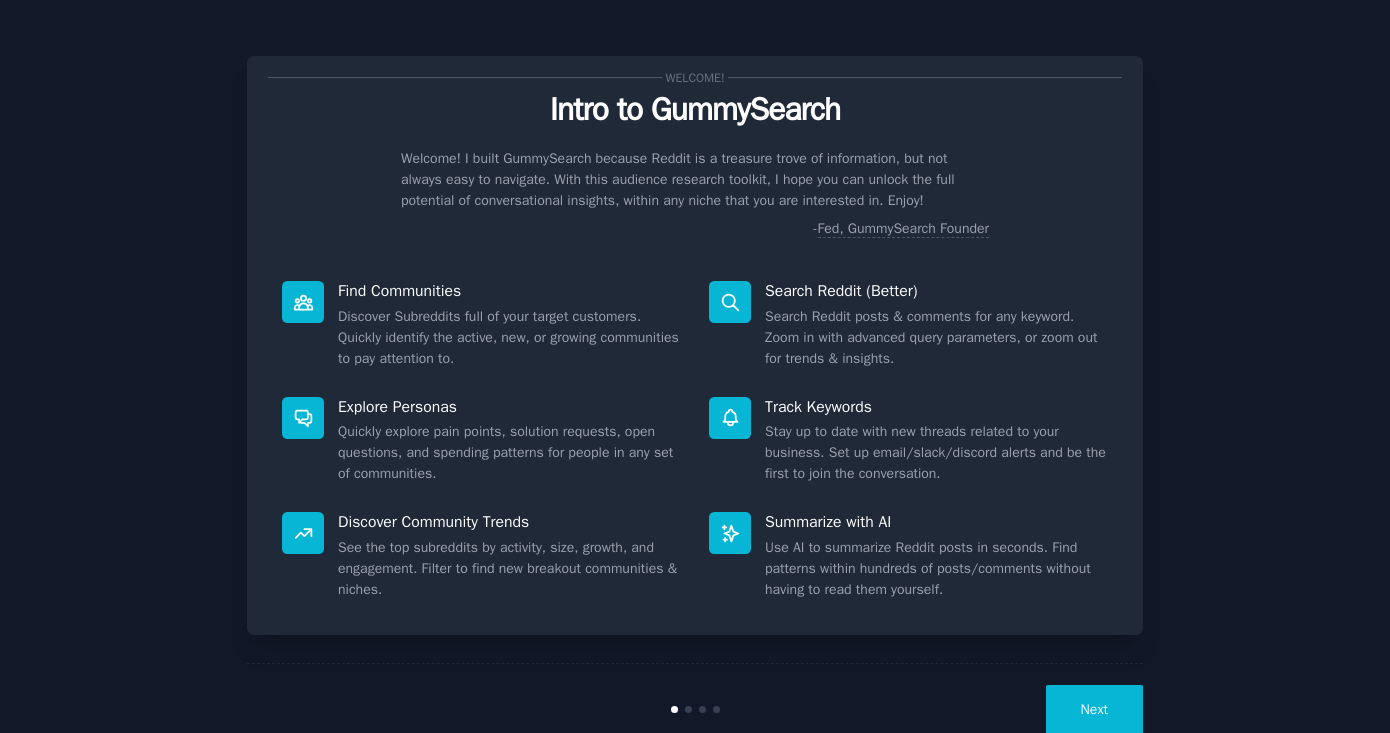 scroll, scrollTop: 0, scrollLeft: 0, axis: both 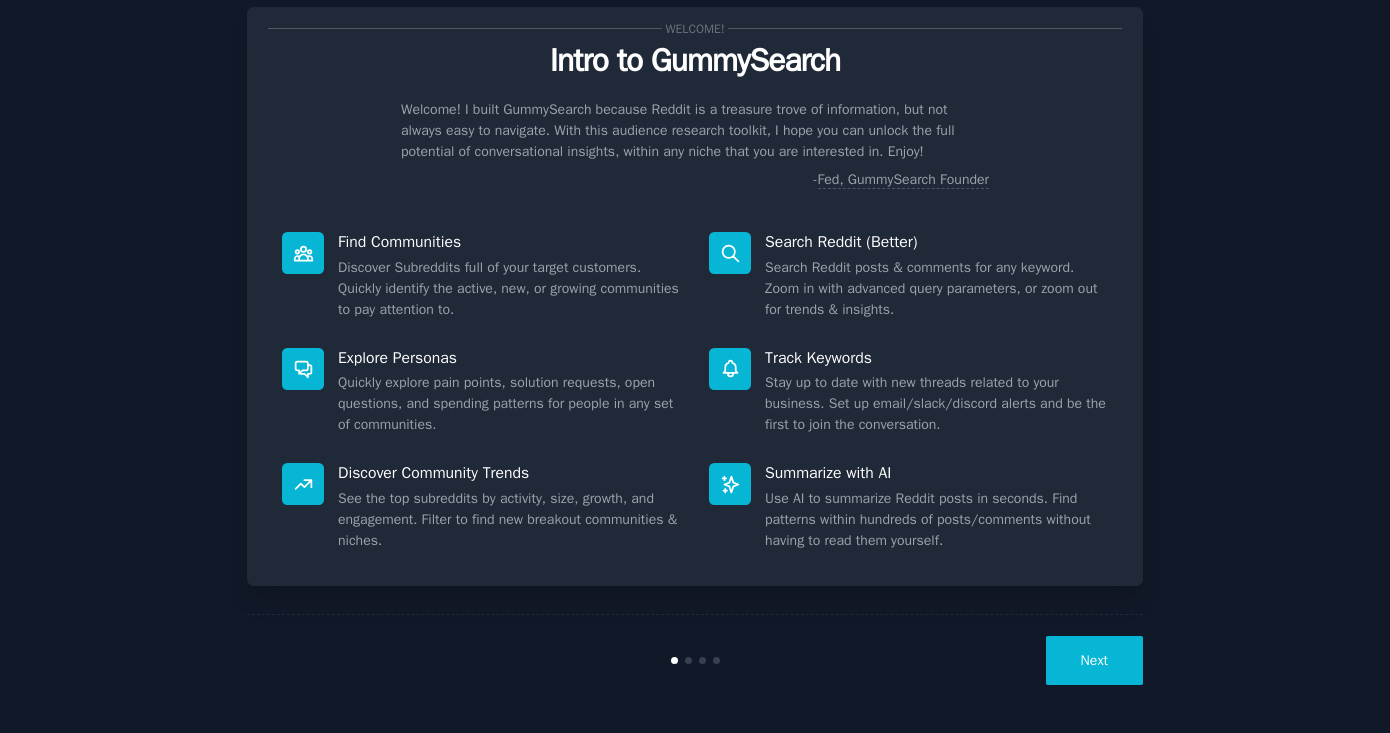 click on "Next" at bounding box center (1094, 660) 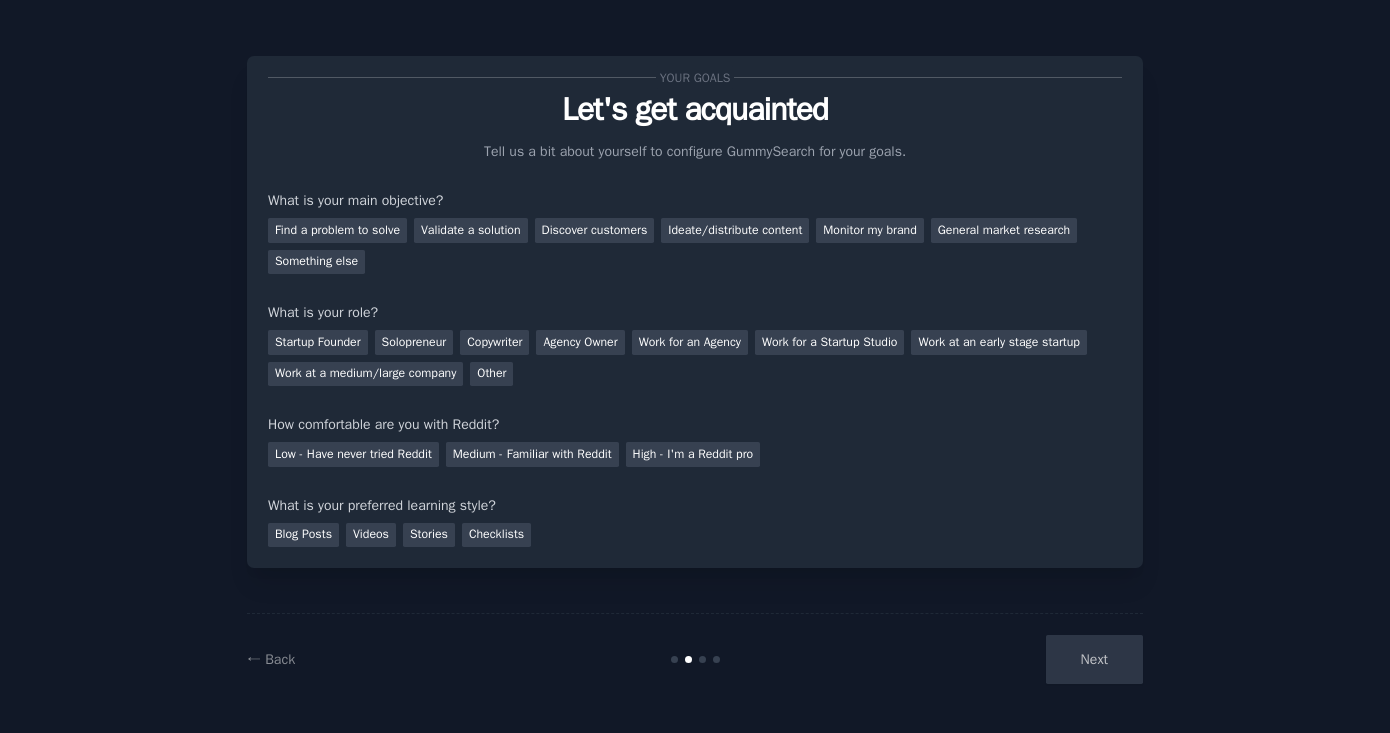 scroll, scrollTop: 0, scrollLeft: 0, axis: both 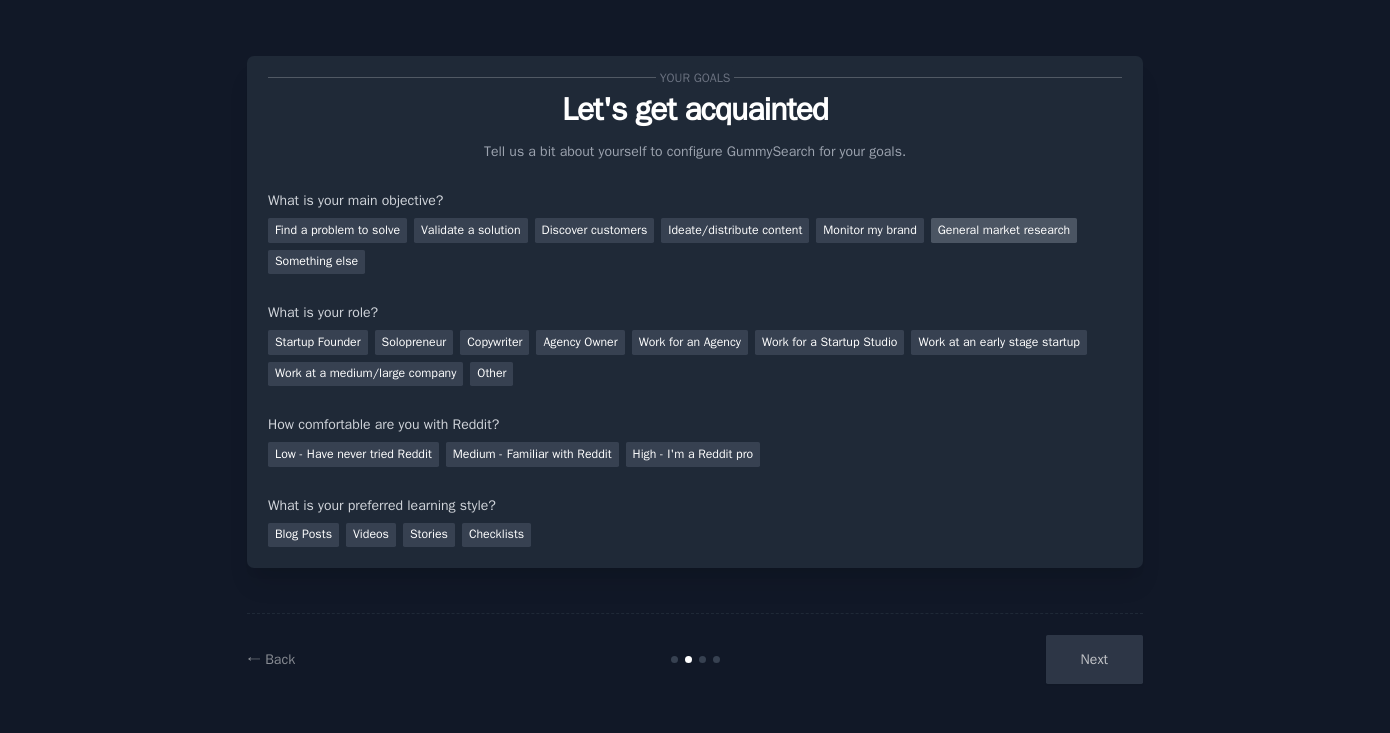 click on "General market research" at bounding box center [1004, 230] 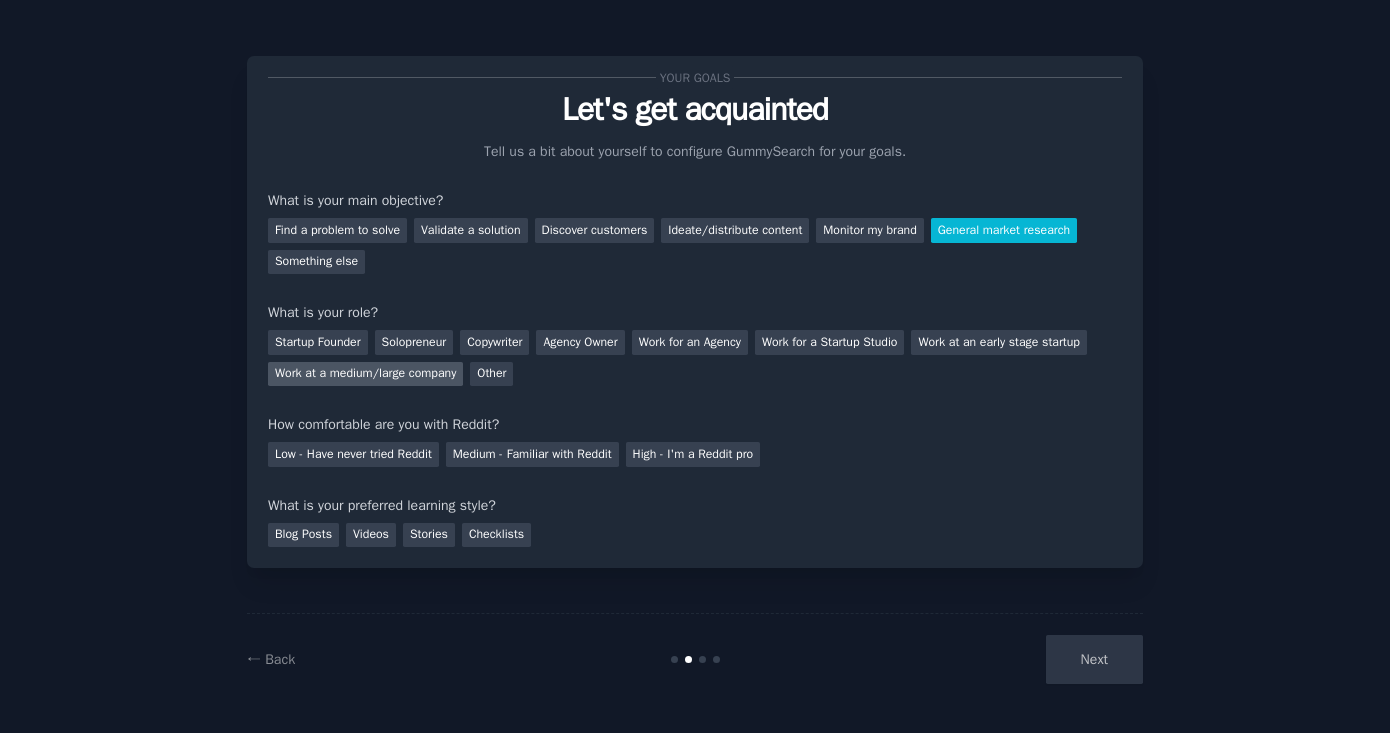 click on "Work at a medium/large company" at bounding box center [365, 374] 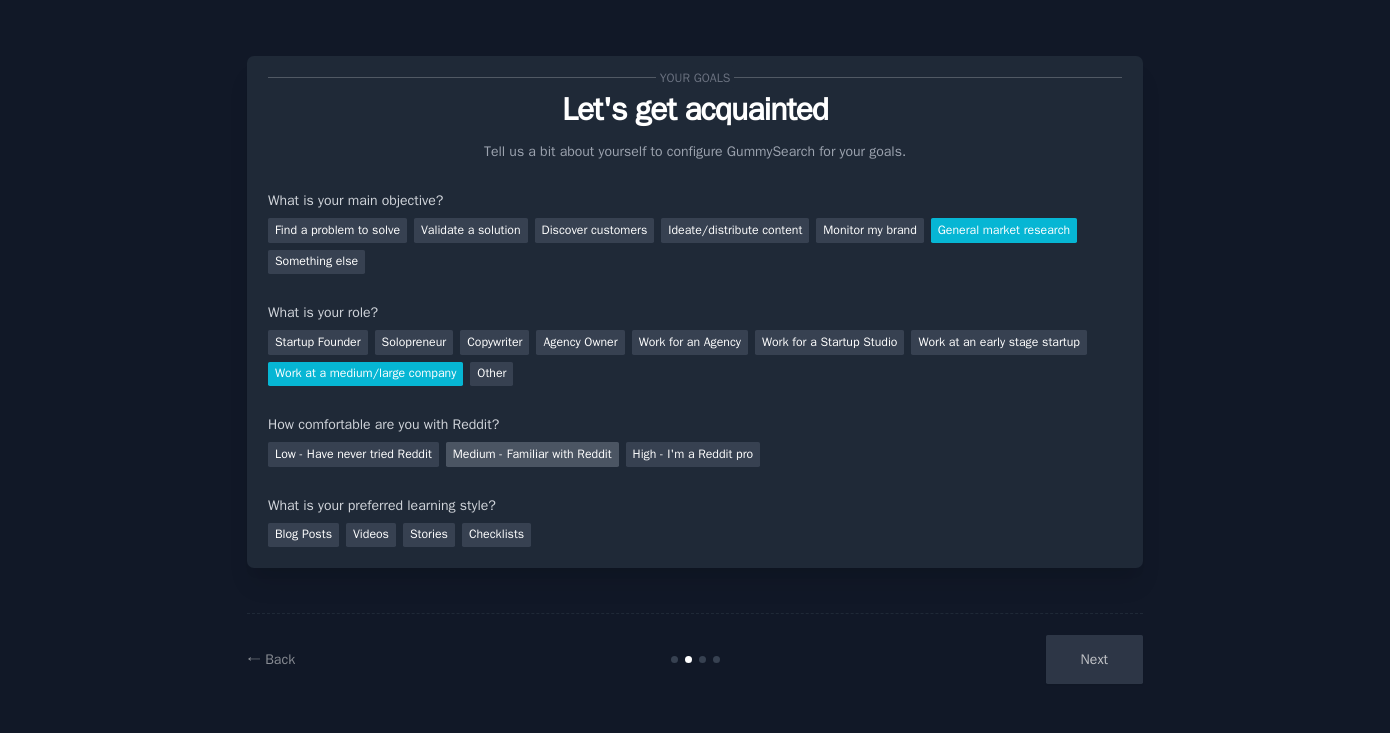 click on "Medium - Familiar with Reddit" at bounding box center (532, 454) 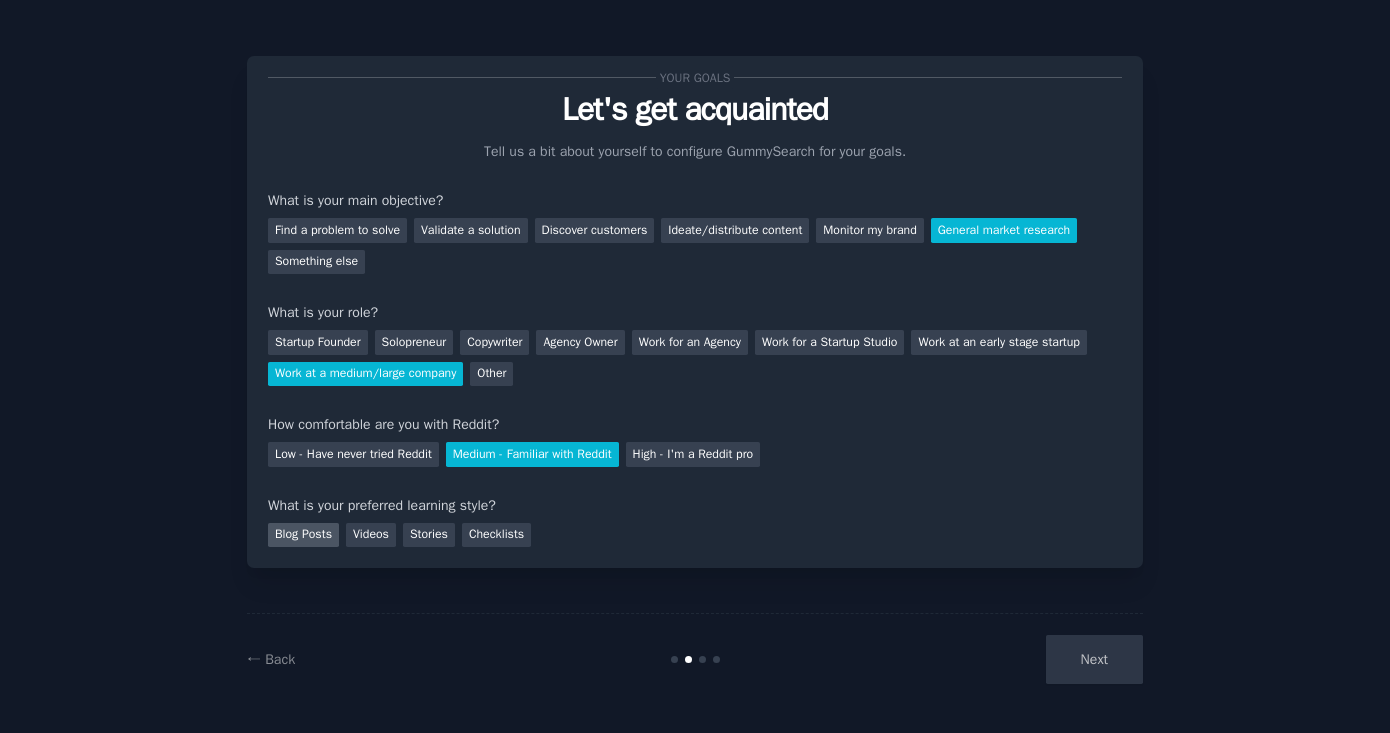 click on "Blog Posts" at bounding box center [303, 535] 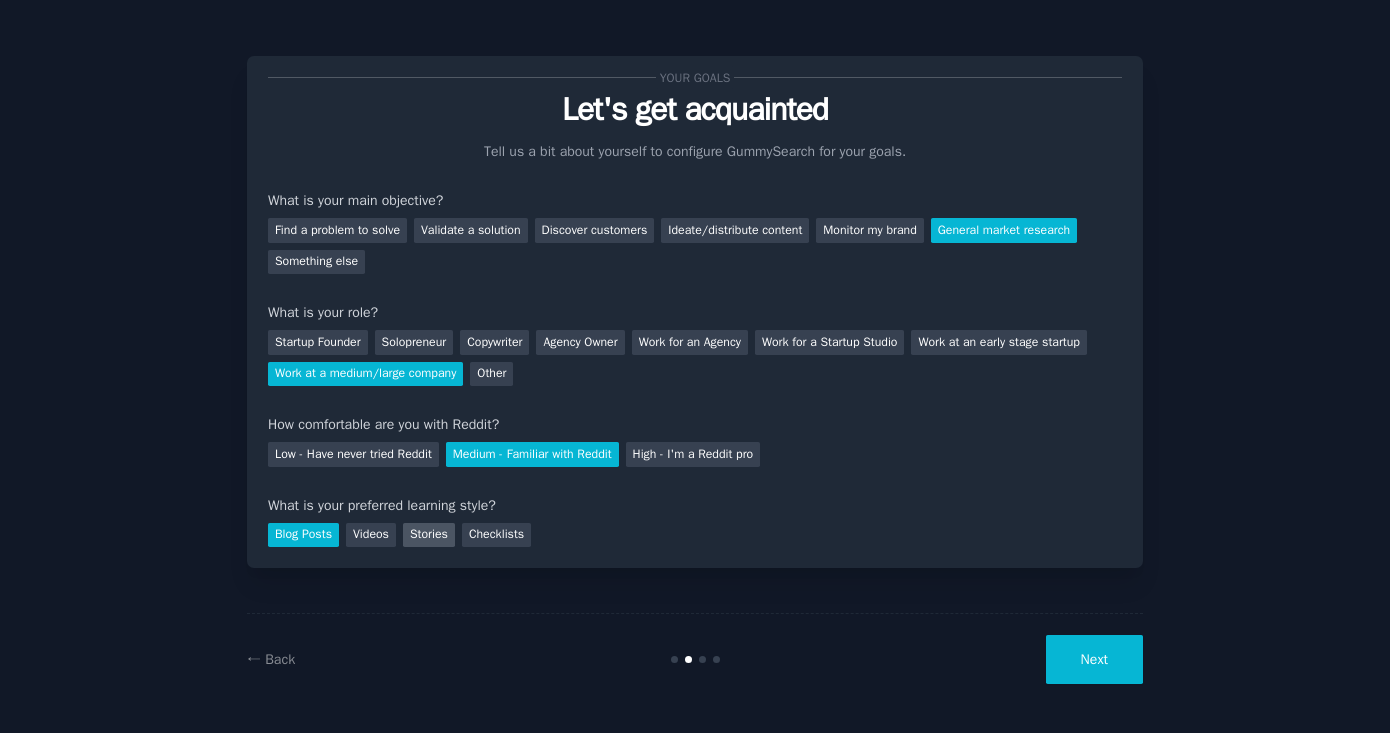 click on "Stories" at bounding box center [429, 535] 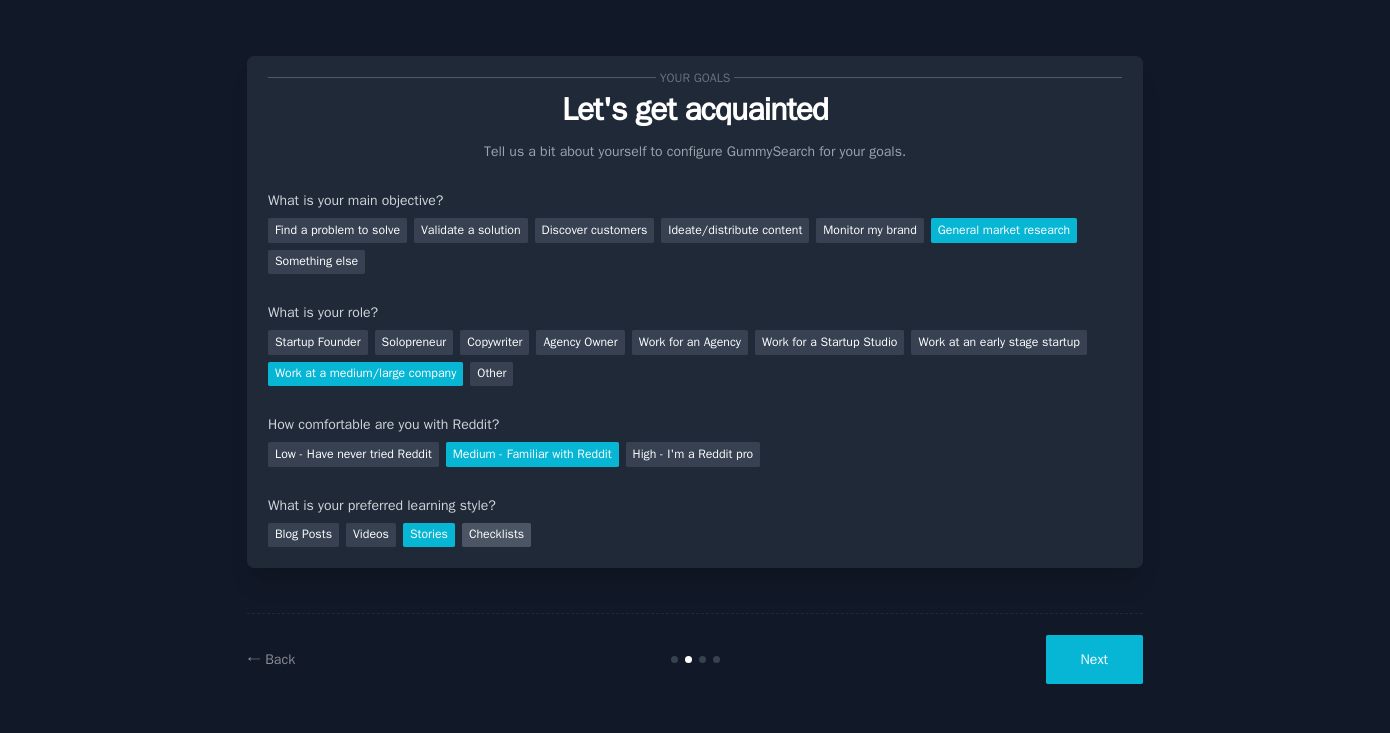 click on "Checklists" at bounding box center (496, 535) 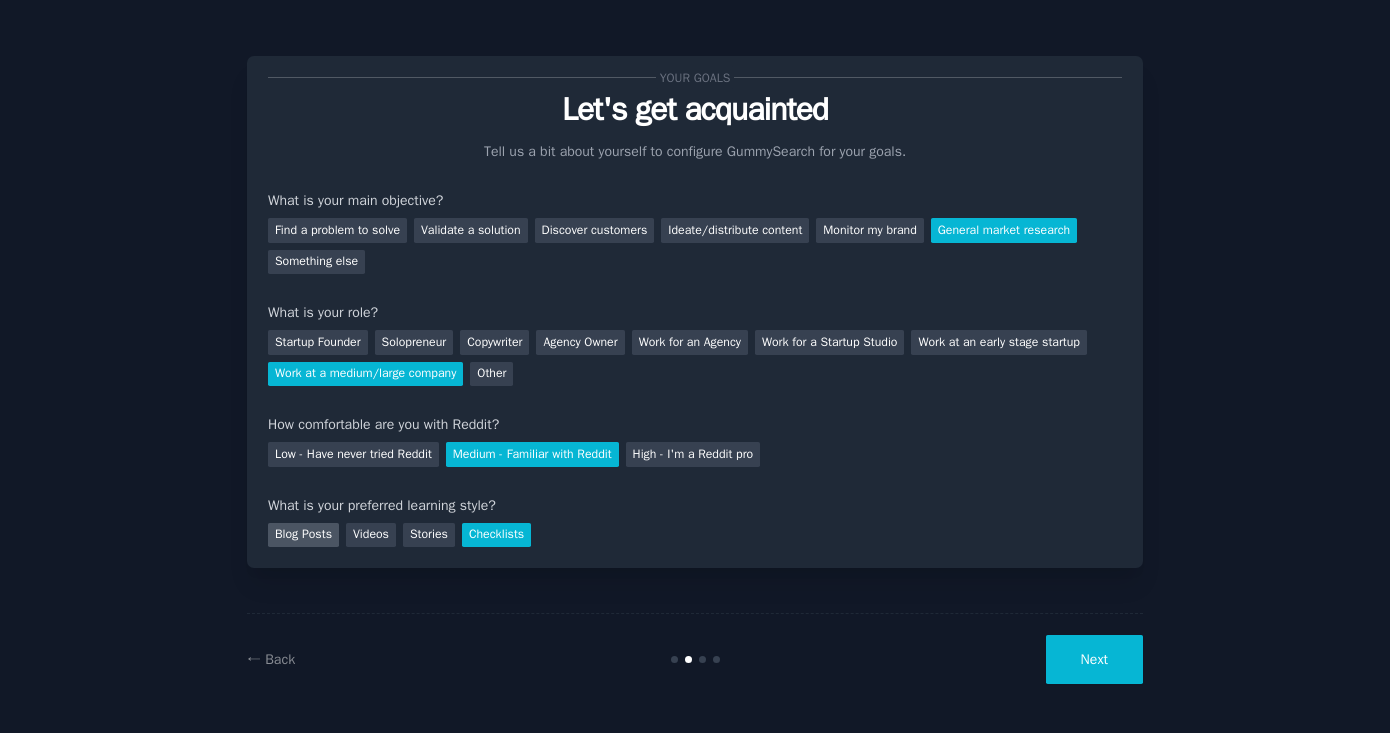 click on "Blog Posts" at bounding box center (303, 535) 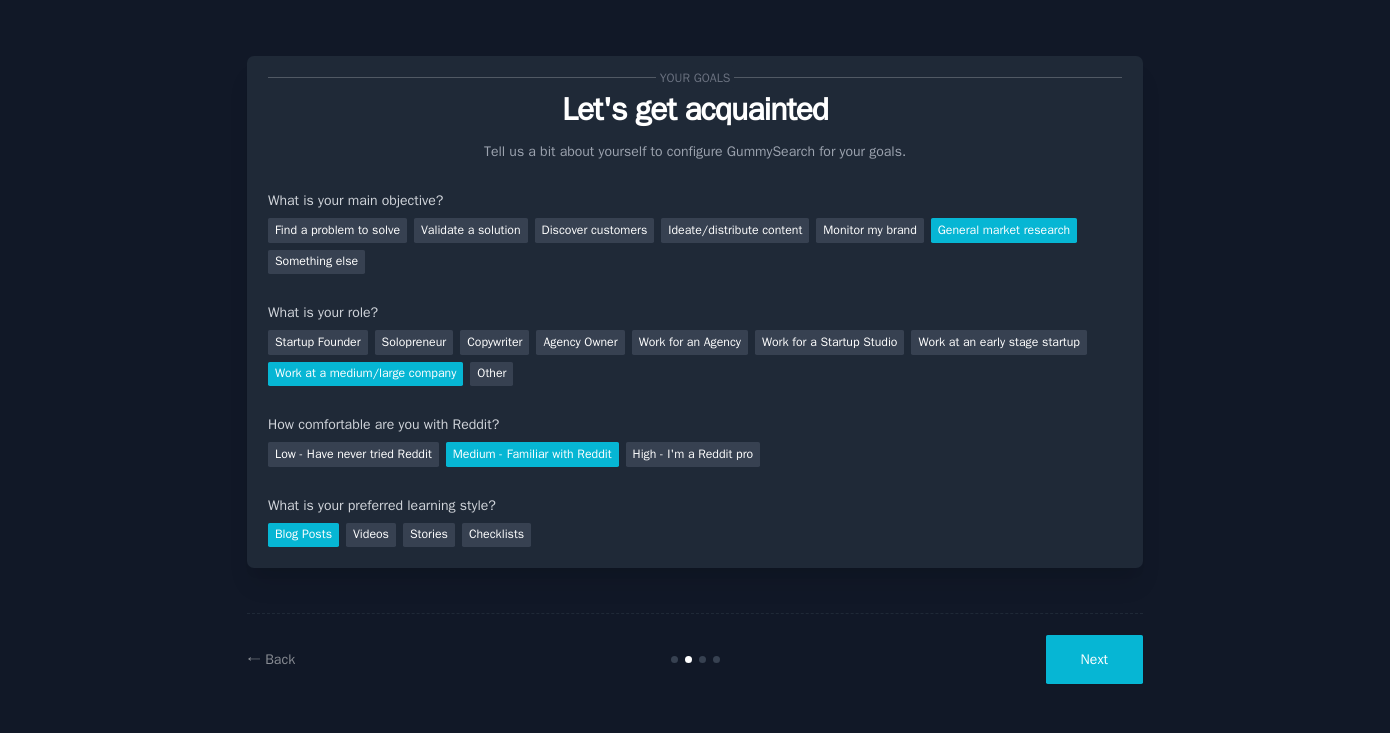 click on "Next" at bounding box center [1094, 659] 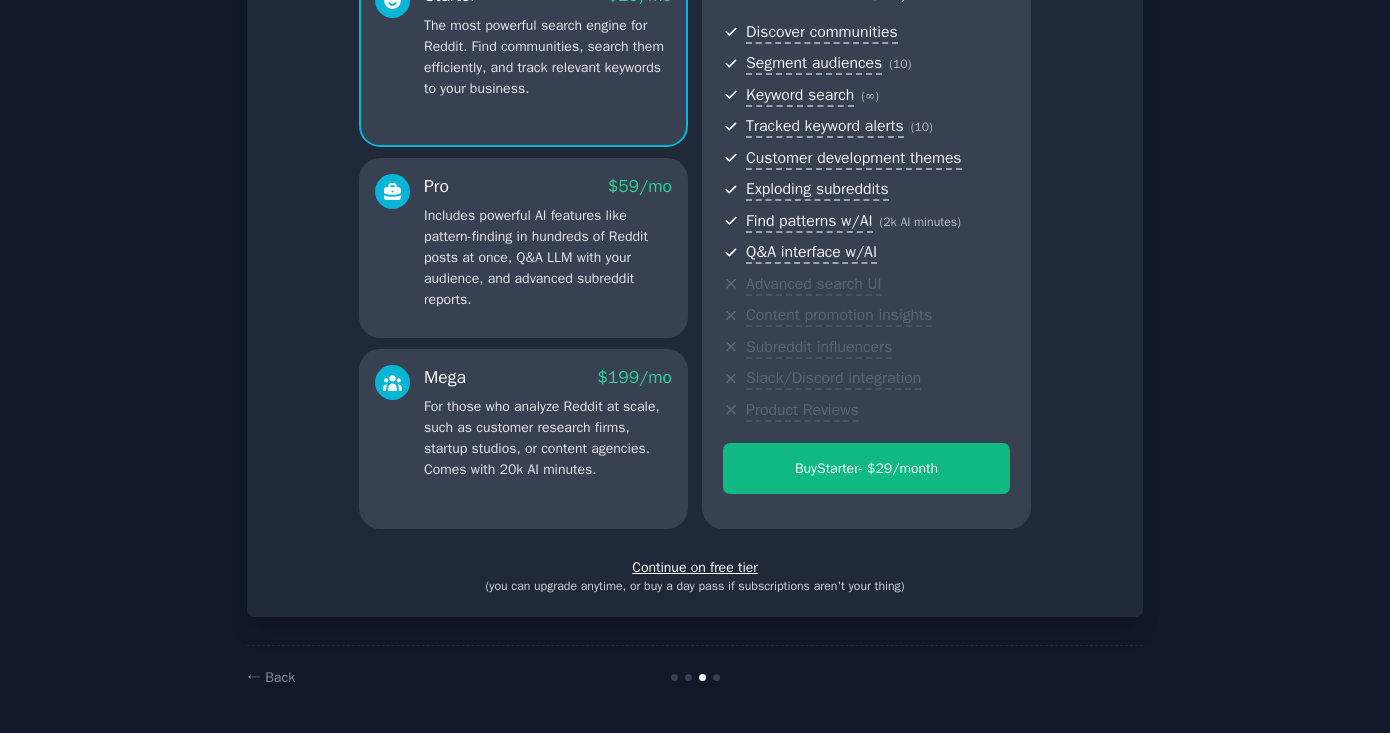 scroll, scrollTop: 215, scrollLeft: 0, axis: vertical 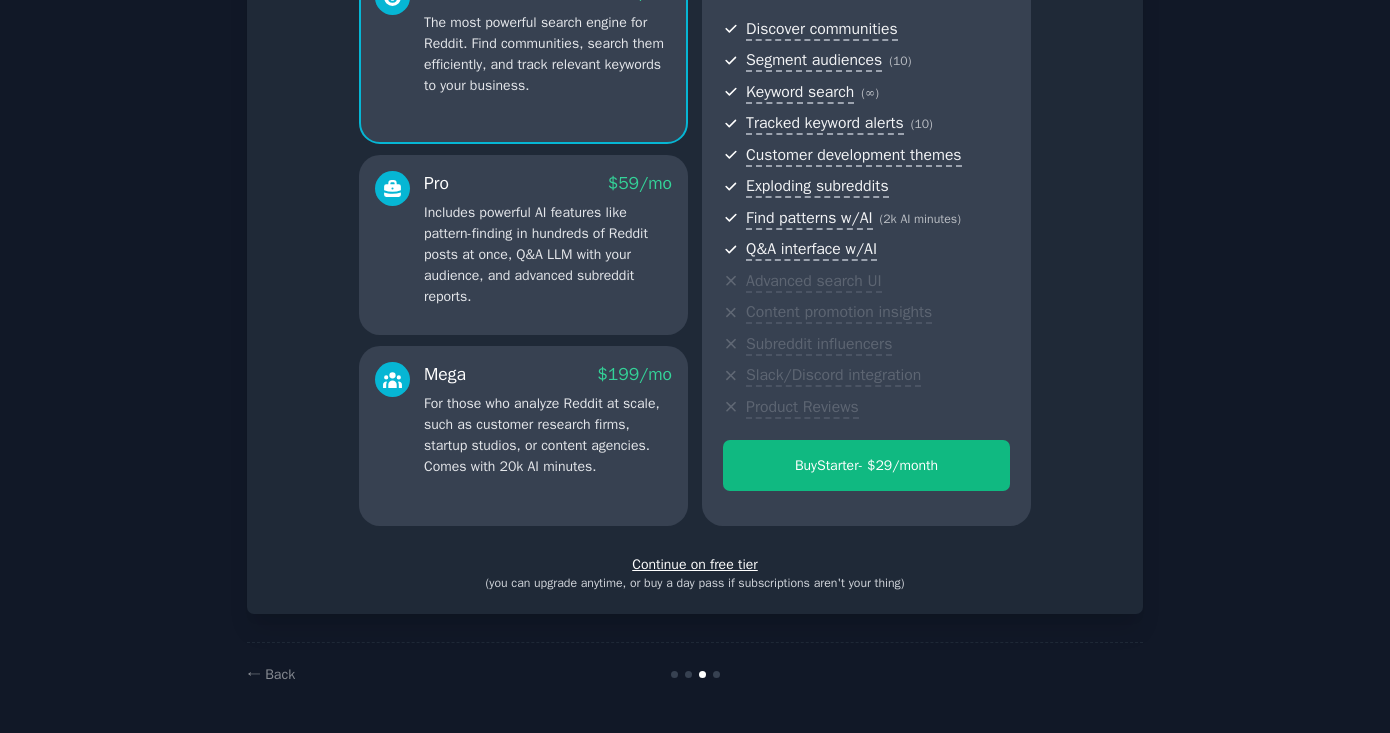 click on "Continue on free tier" at bounding box center [695, 564] 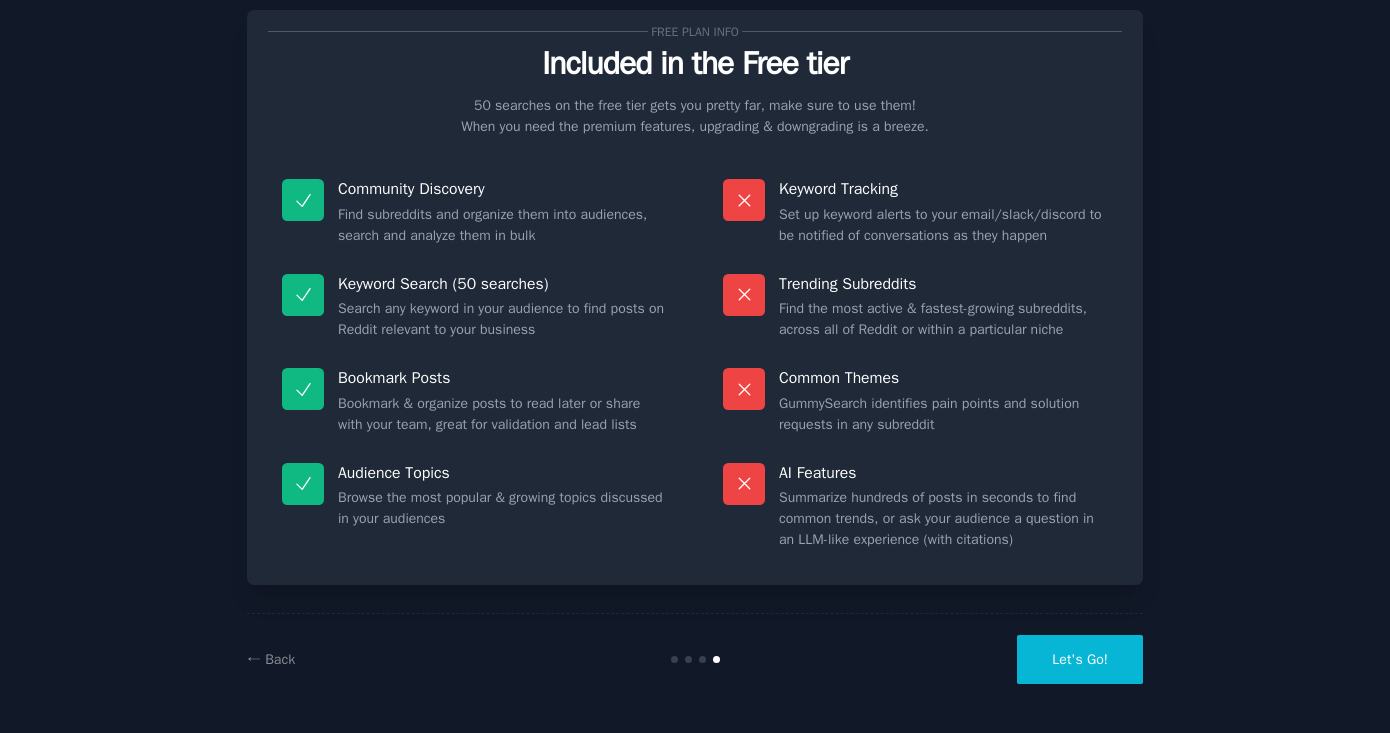 click on "Let's Go!" at bounding box center [1080, 659] 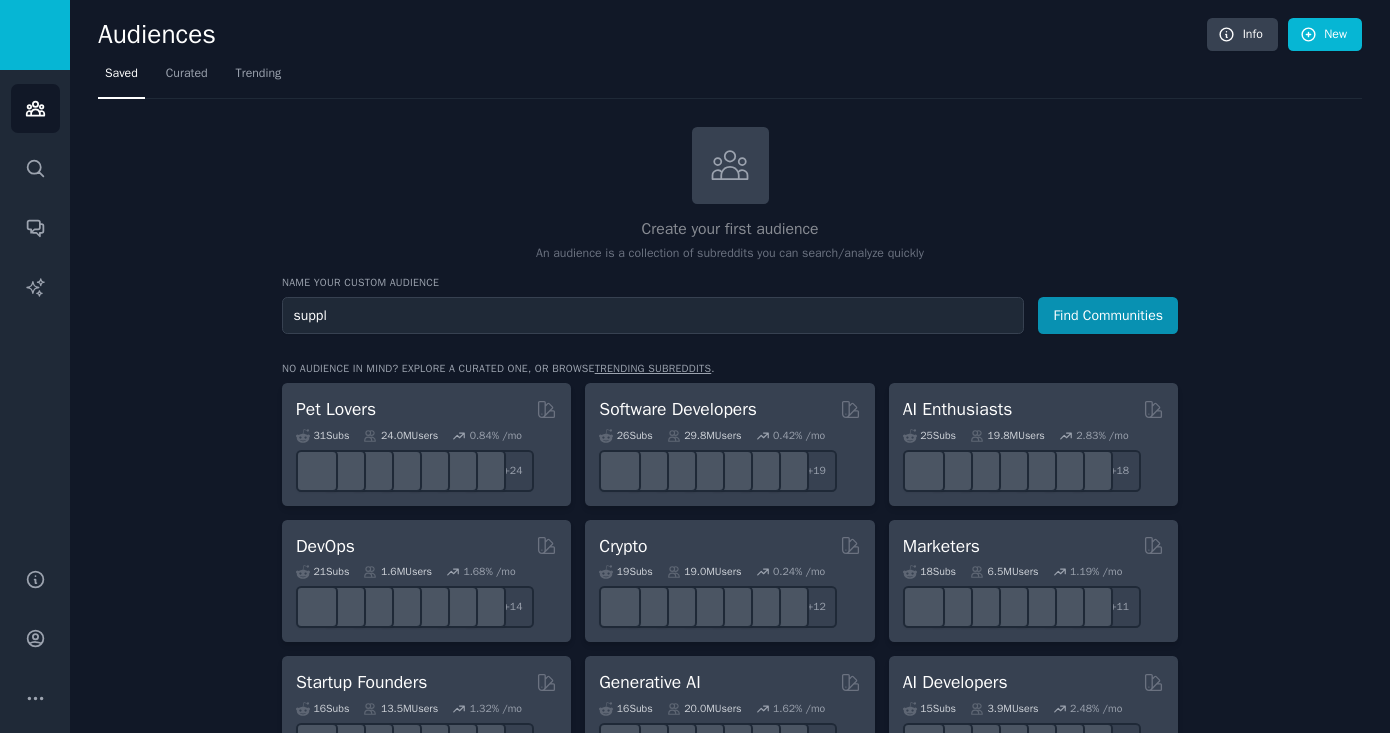 type on "supply" 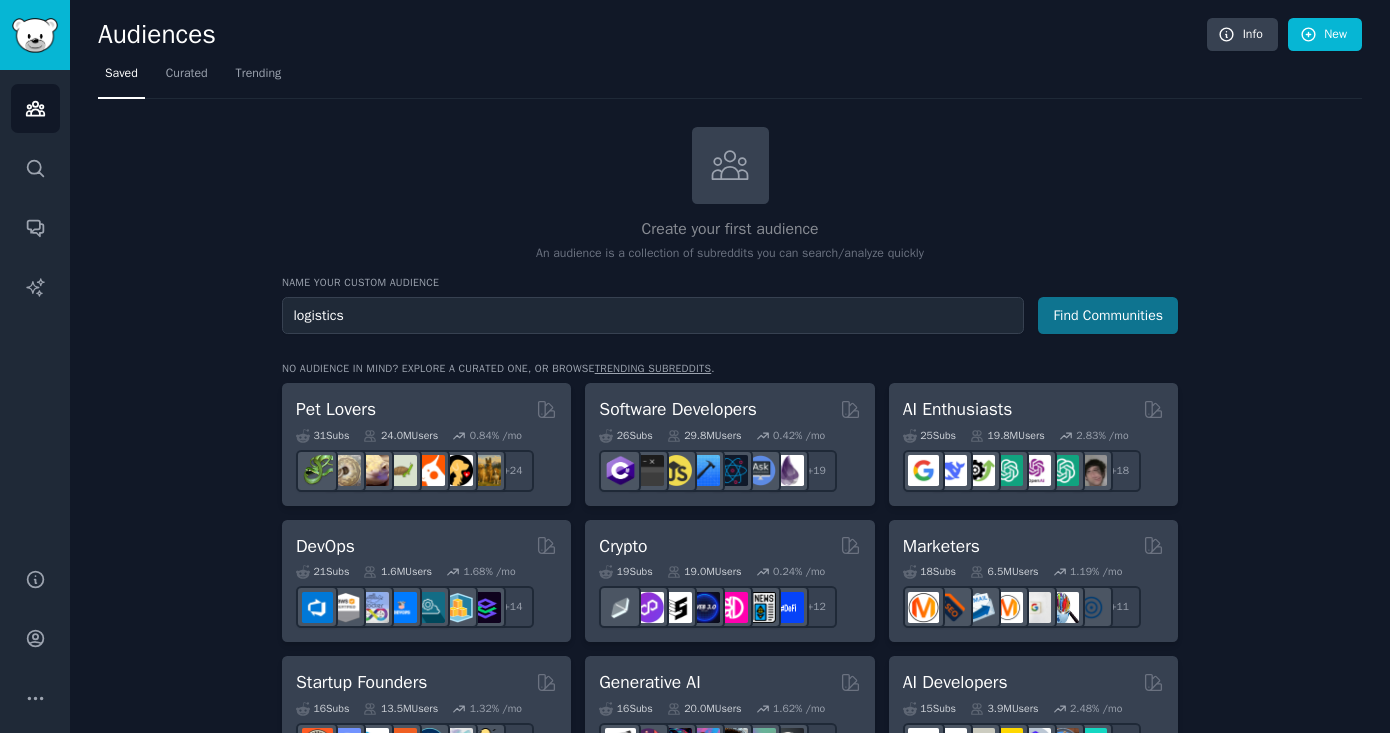 type on "logistics" 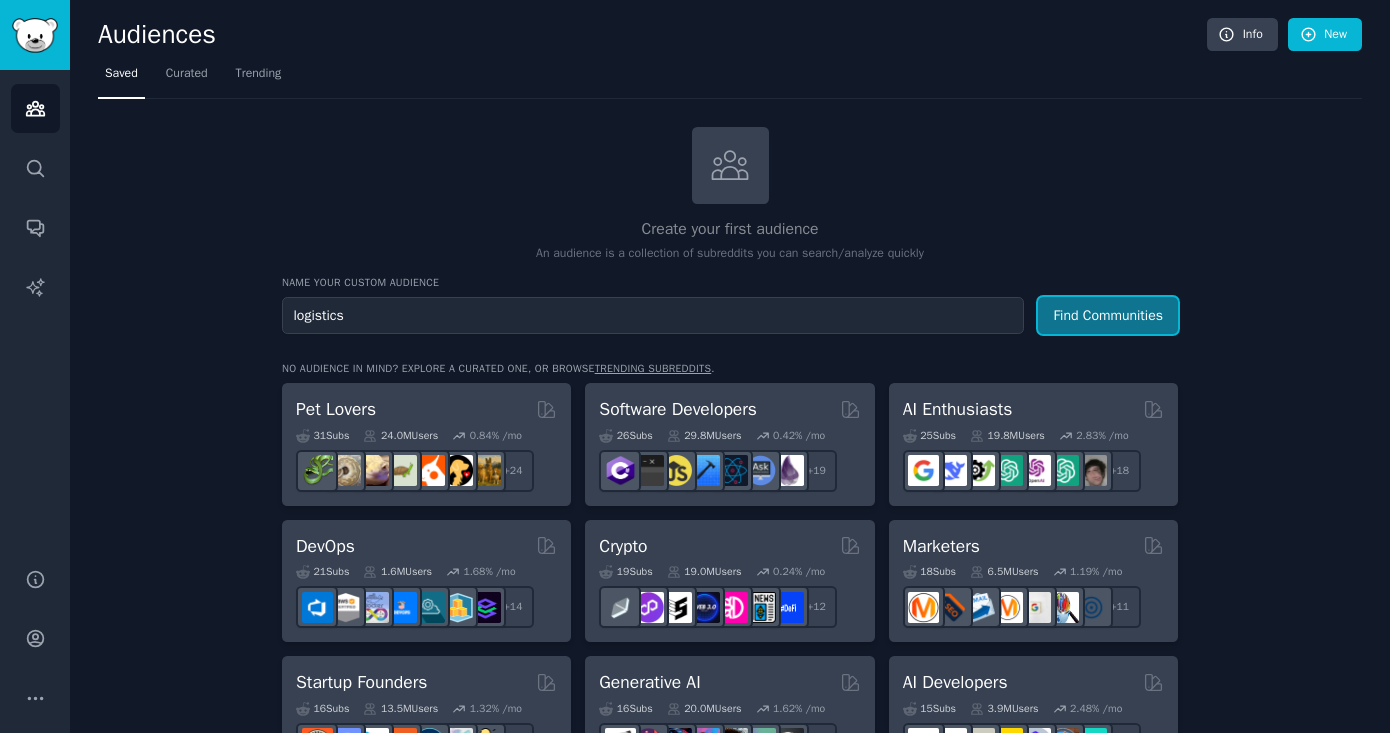 click on "Find Communities" at bounding box center [1108, 315] 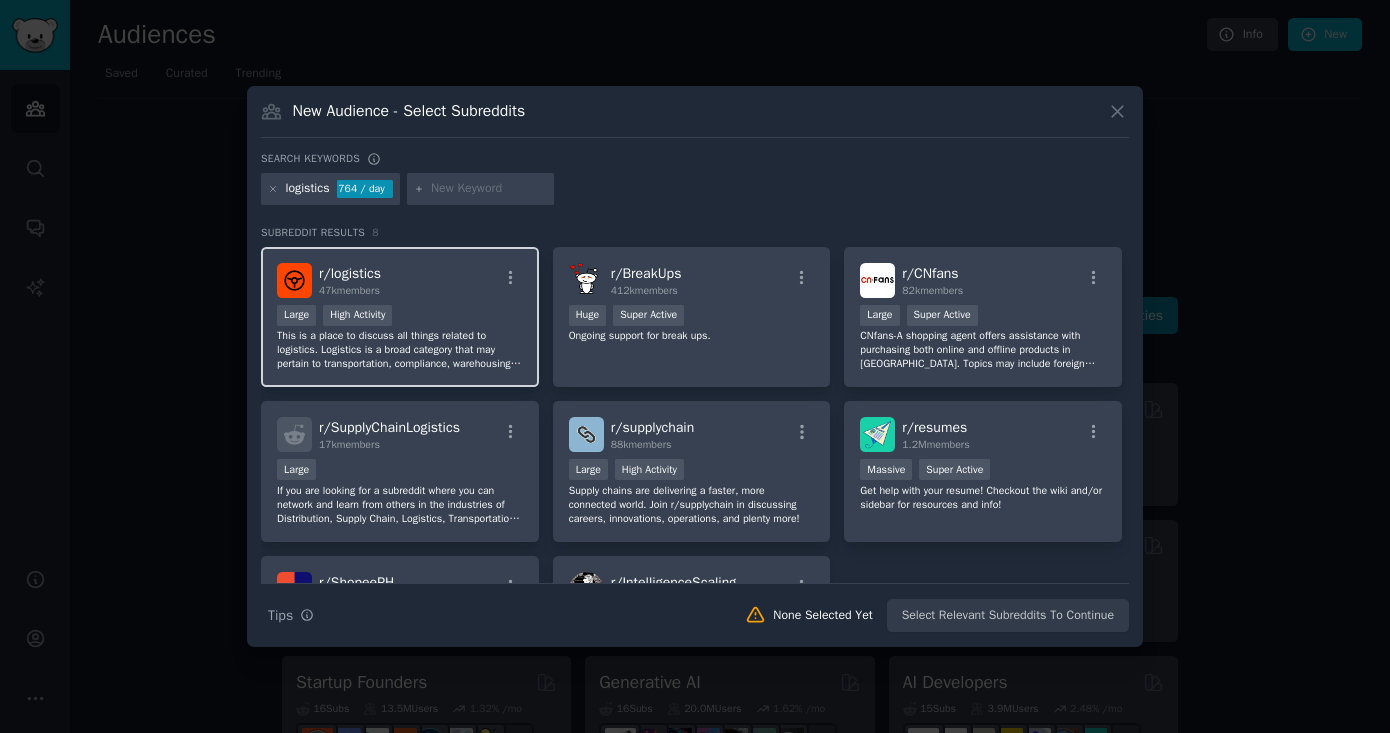 click on "r/ logistics 47k  members Large High Activity This is a place to discuss all things related to logistics. Logistics is a broad category that may pertain to transportation, compliance, warehousing, purchasing and planning and much more.  Feel free to discuss current trends, challenges or insights, but there is no advertising or promotion allowed on this subreddit. Logistics blogspam will also be removed." at bounding box center (400, 317) 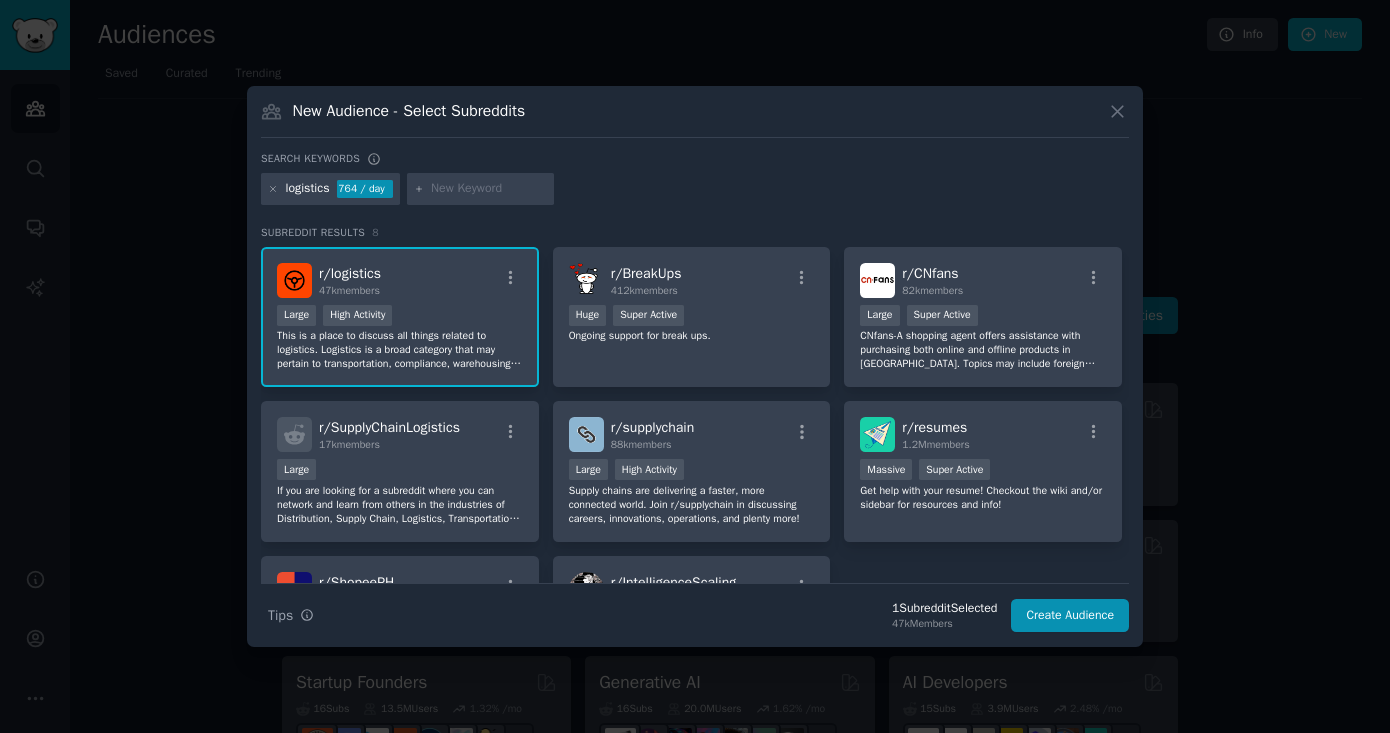 click at bounding box center [489, 189] 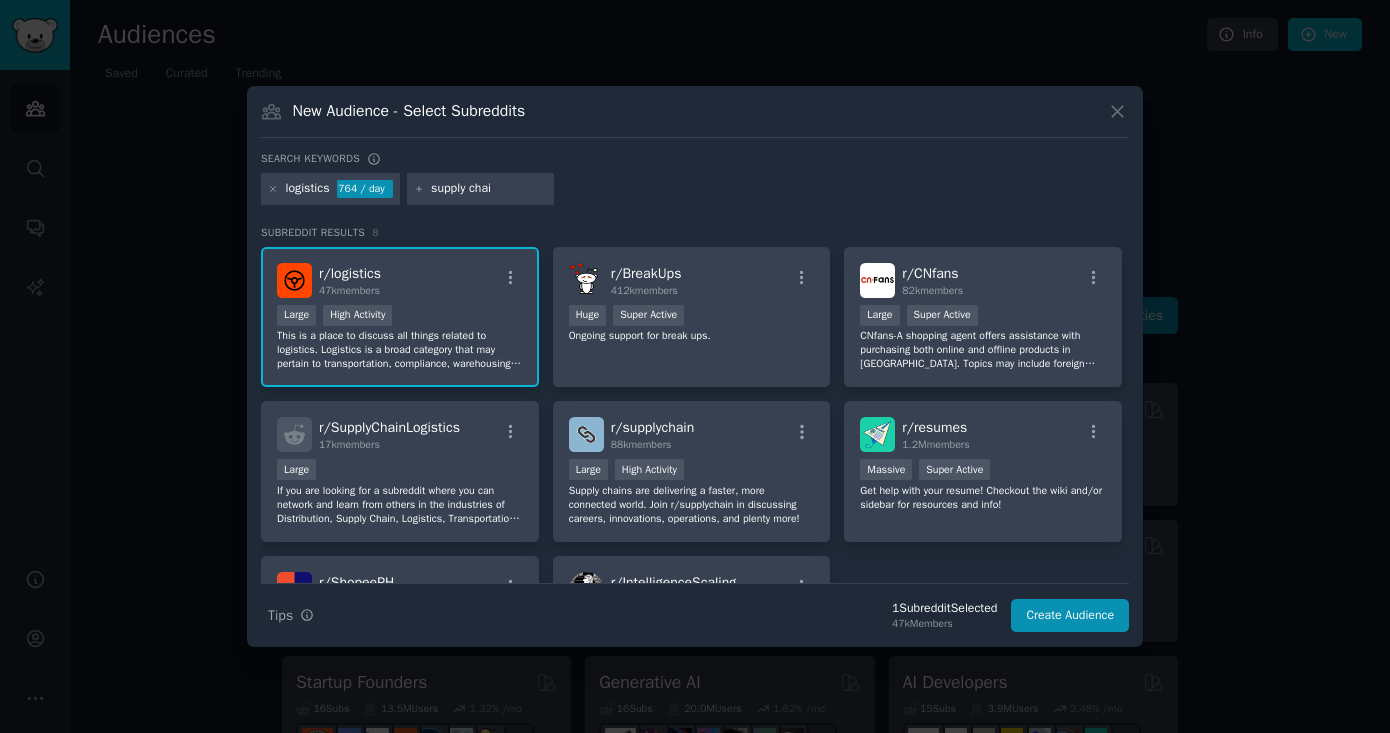 type on "supply chain" 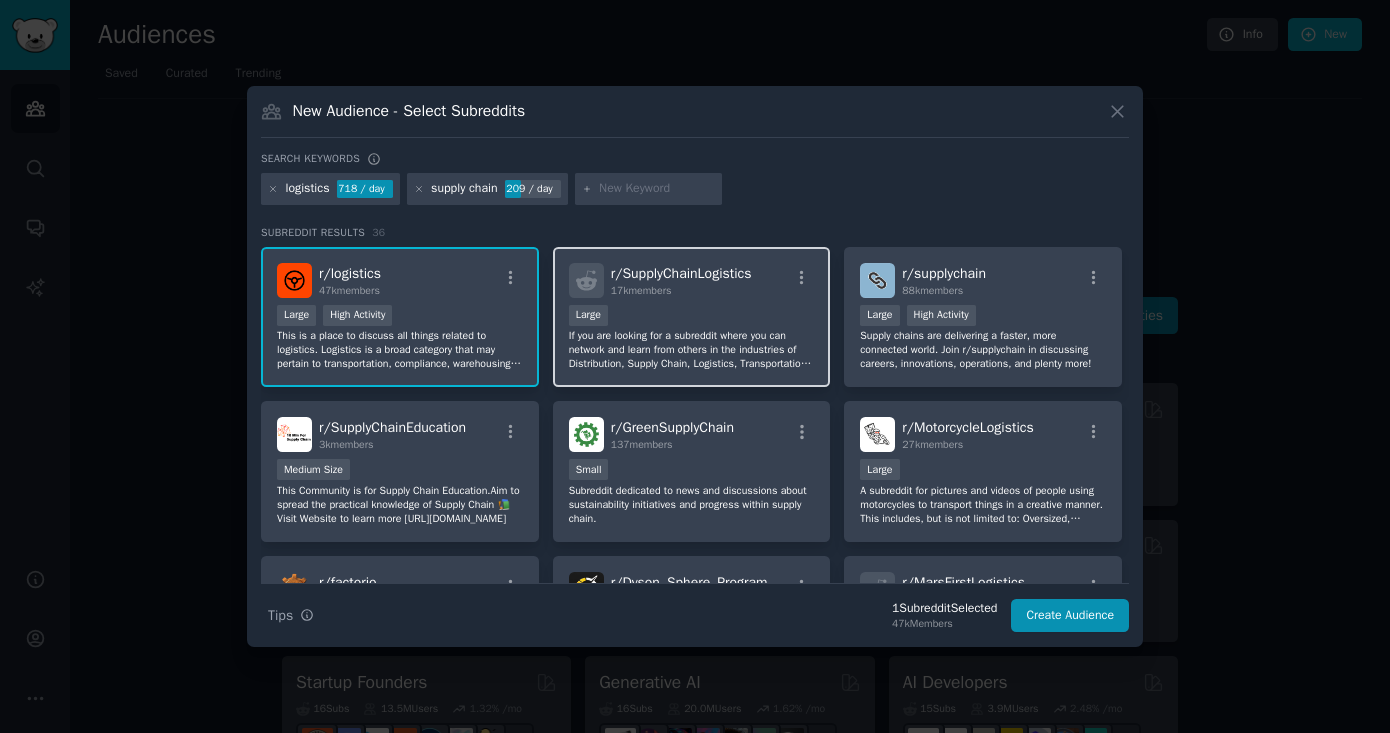 click on "17k  members" at bounding box center (681, 291) 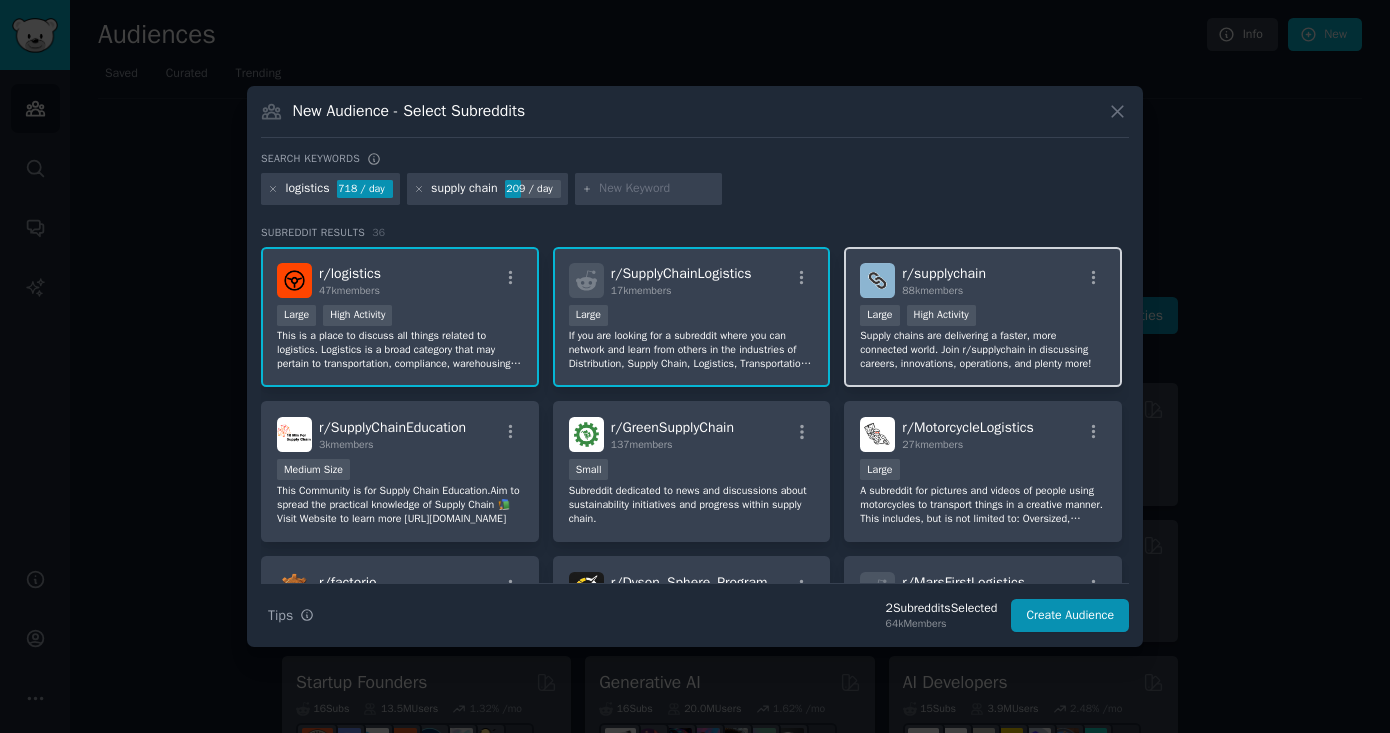click on "r/ supplychain 88k  members >= 80th percentile for submissions / day Large High Activity Supply chains are delivering a faster, more connected world. Join r/supplychain in discussing careers, innovations, operations, and plenty more!" at bounding box center [983, 317] 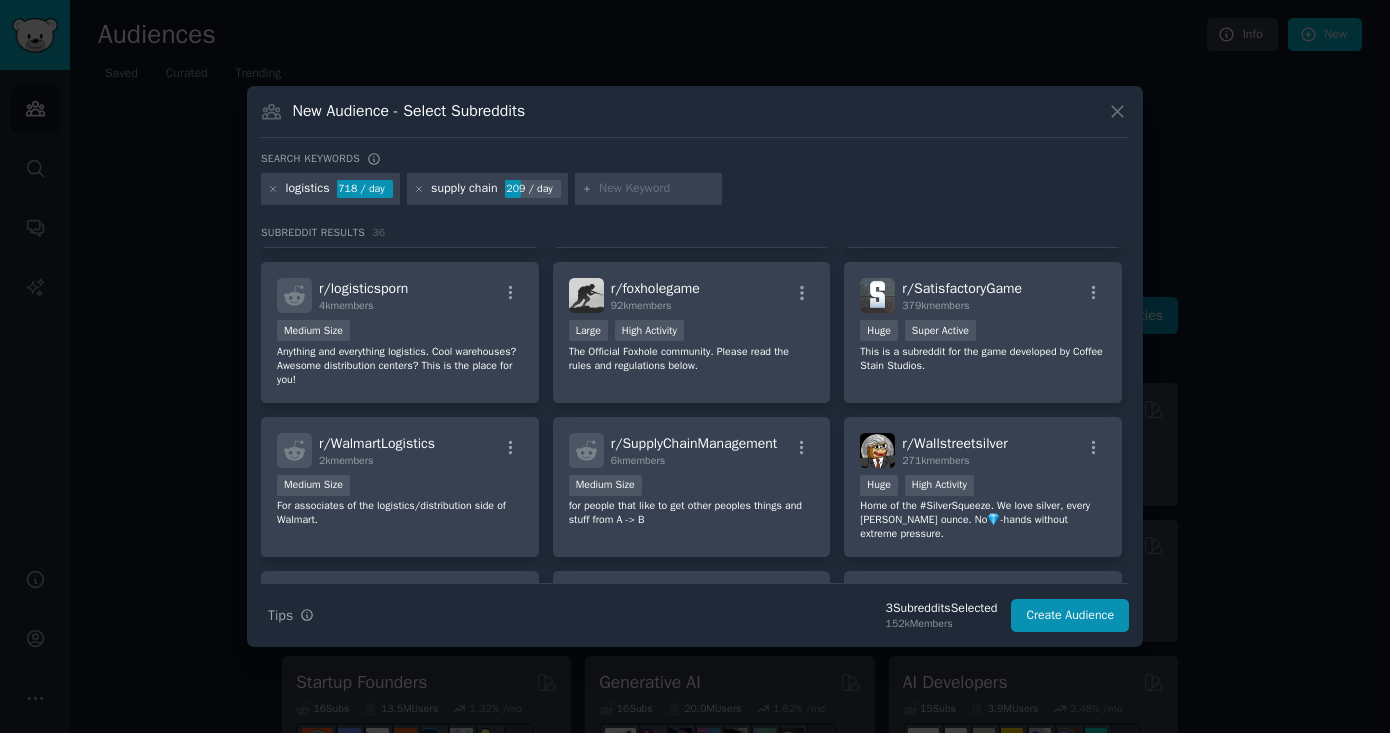 scroll, scrollTop: 437, scrollLeft: 0, axis: vertical 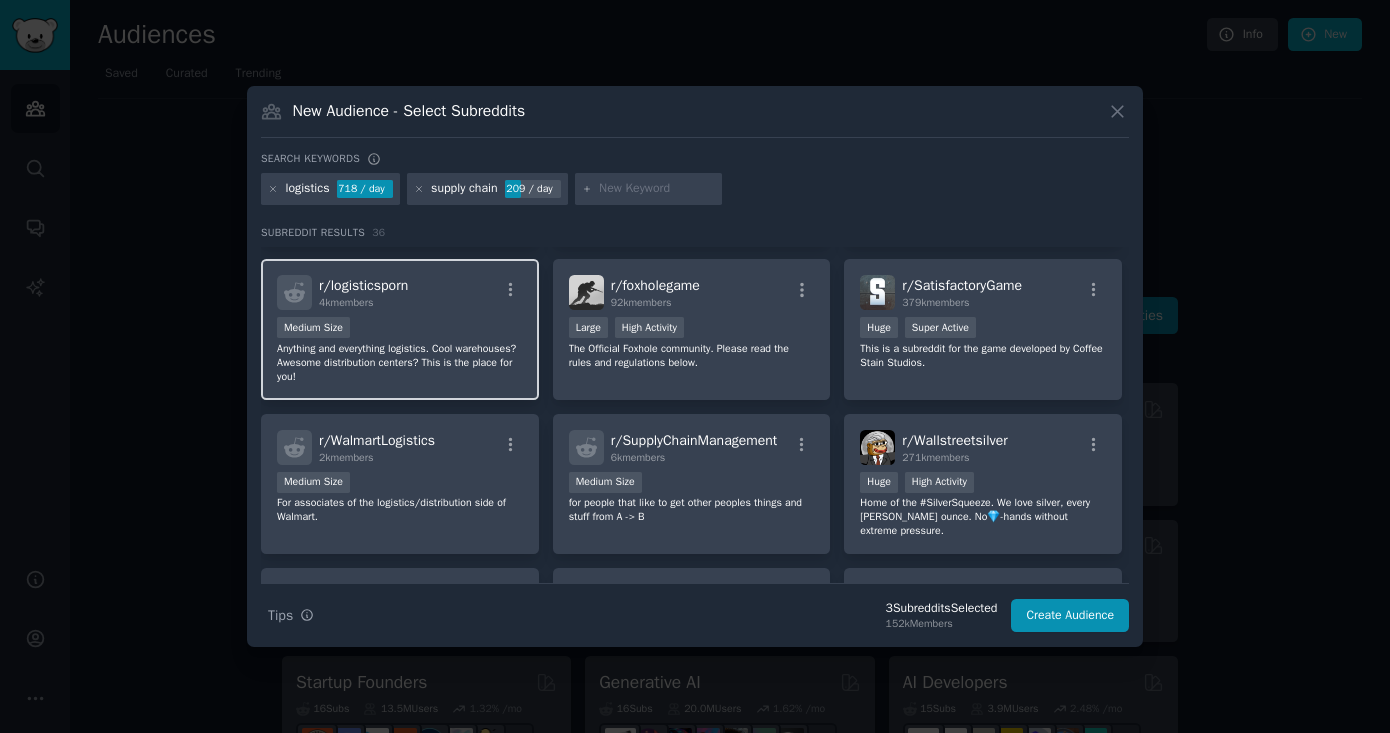 click on "Anything and everything logistics.  Cool warehouses? Awesome distribution centers?  This is the place for you!" at bounding box center (400, 363) 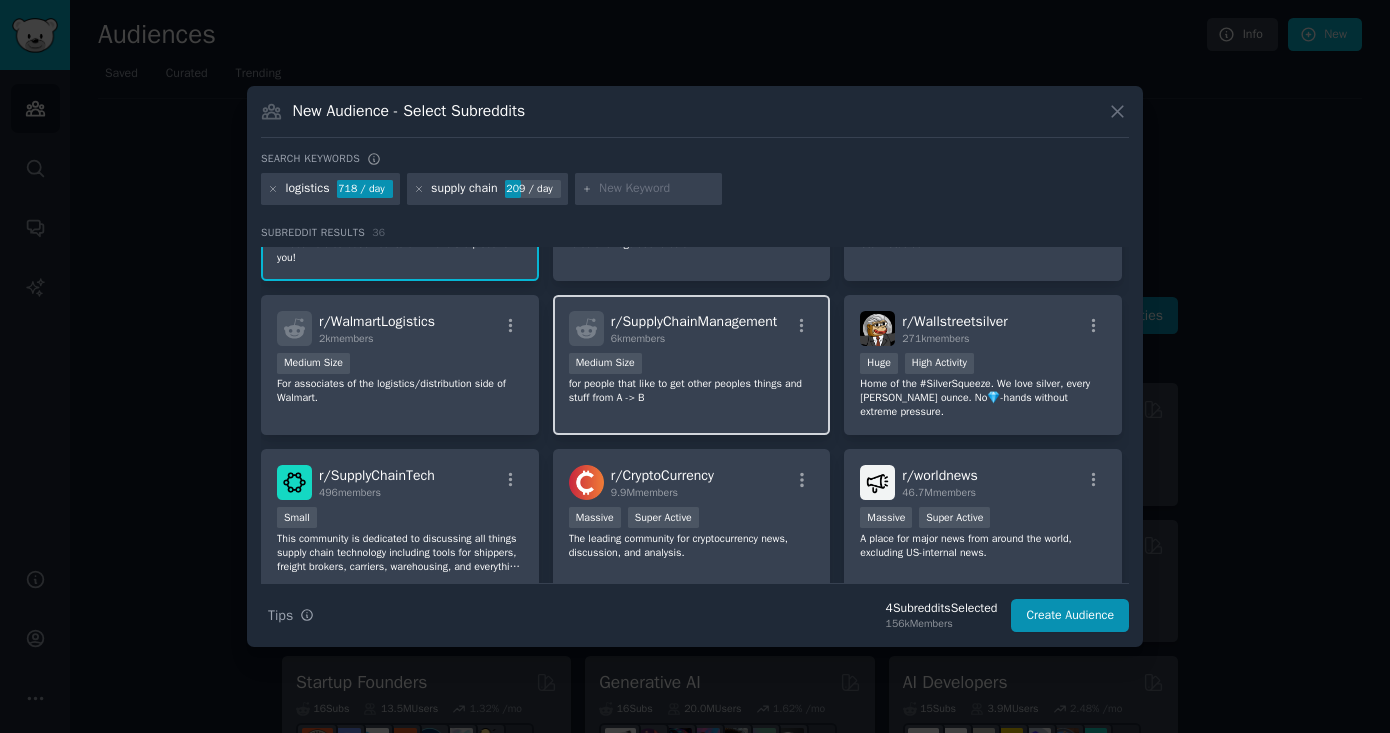 scroll, scrollTop: 555, scrollLeft: 0, axis: vertical 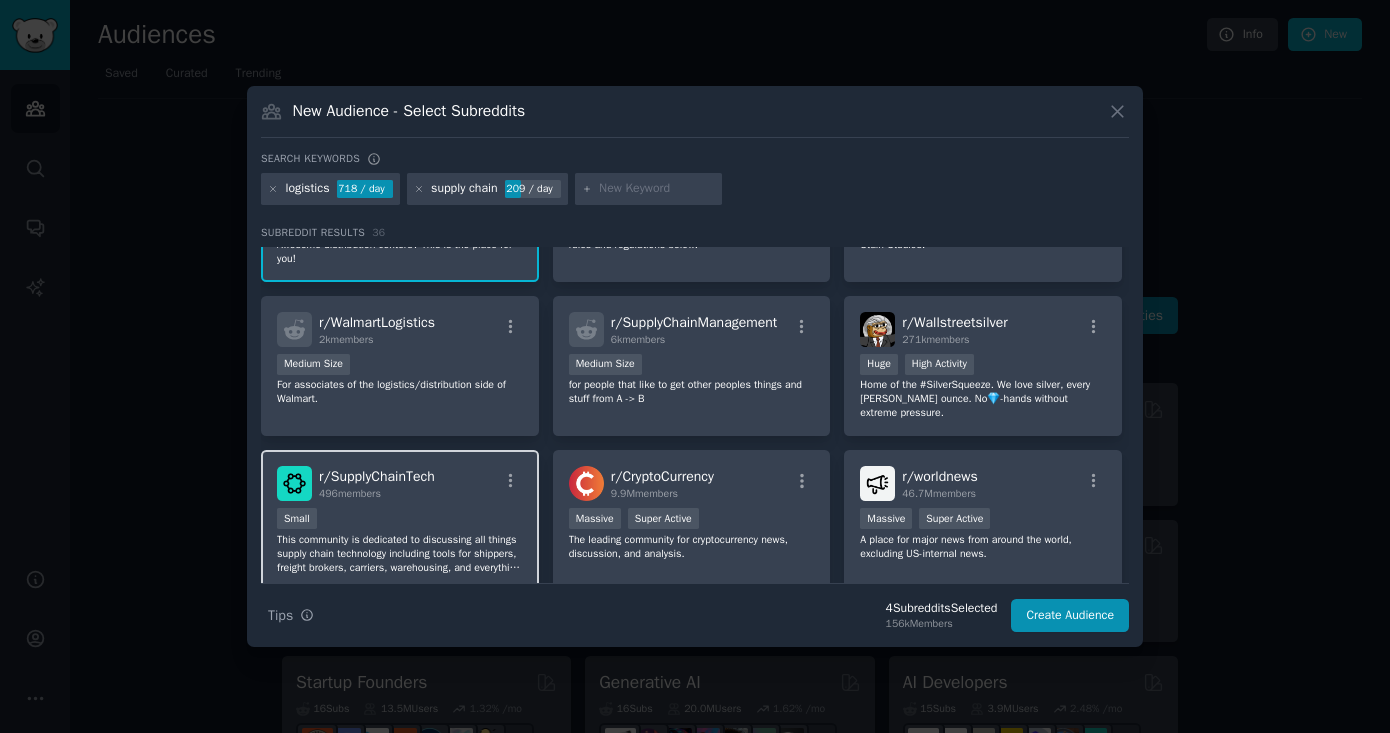 click on "r/ SupplyChainTech 496  members" at bounding box center (400, 483) 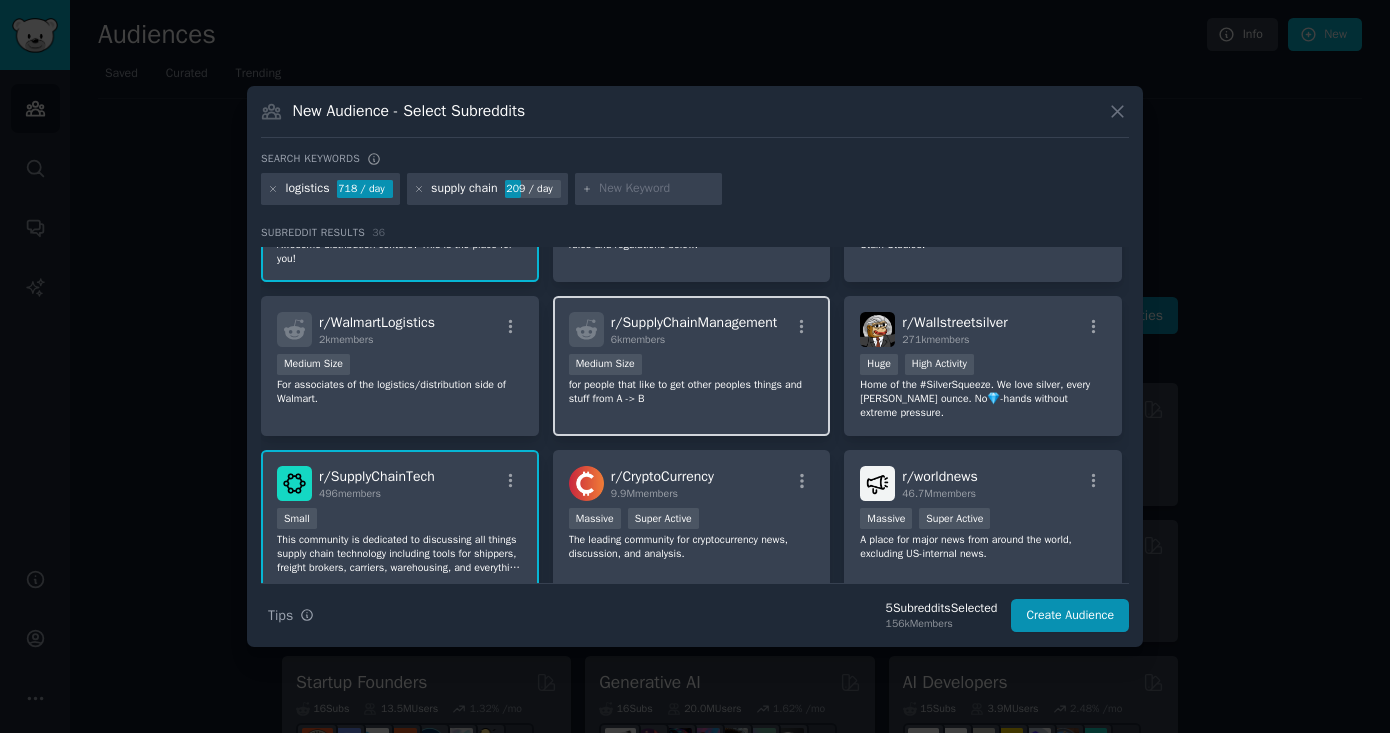 click on "Medium Size" at bounding box center (692, 366) 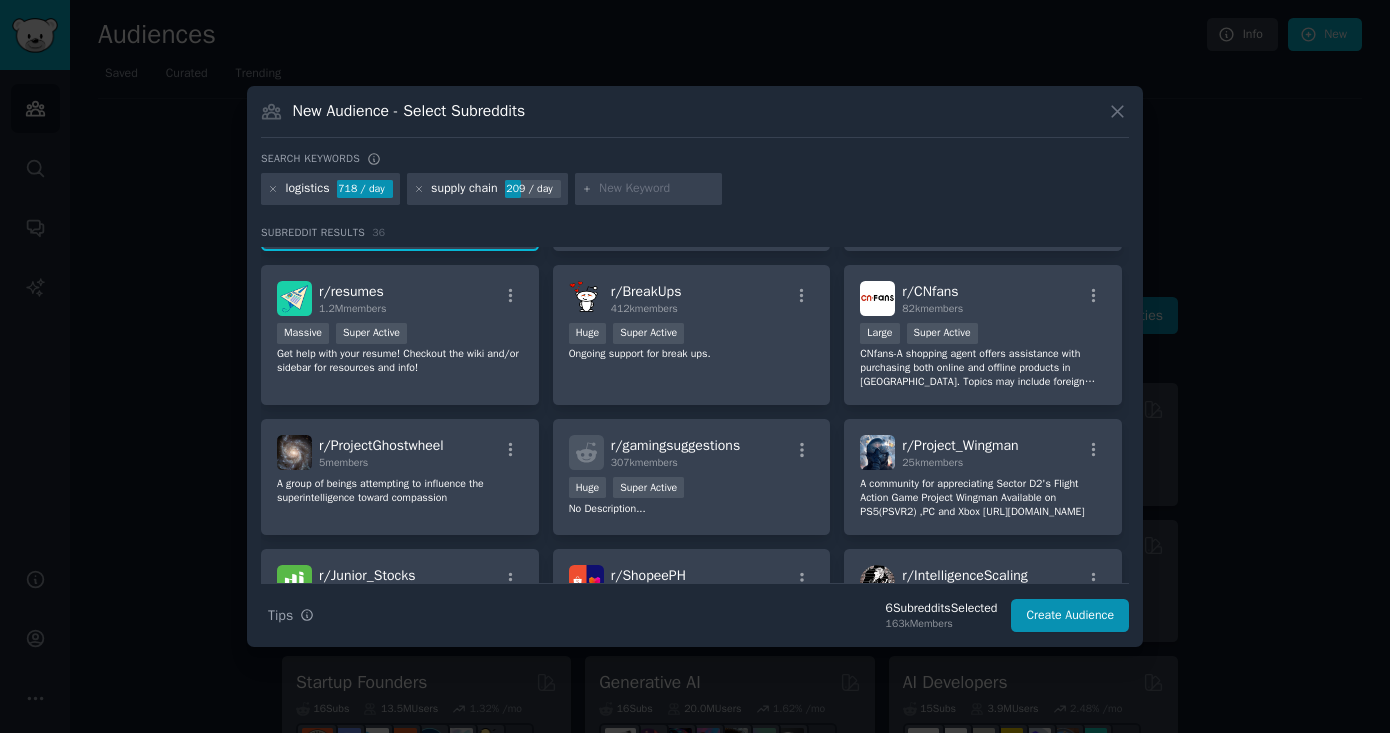 scroll, scrollTop: 0, scrollLeft: 0, axis: both 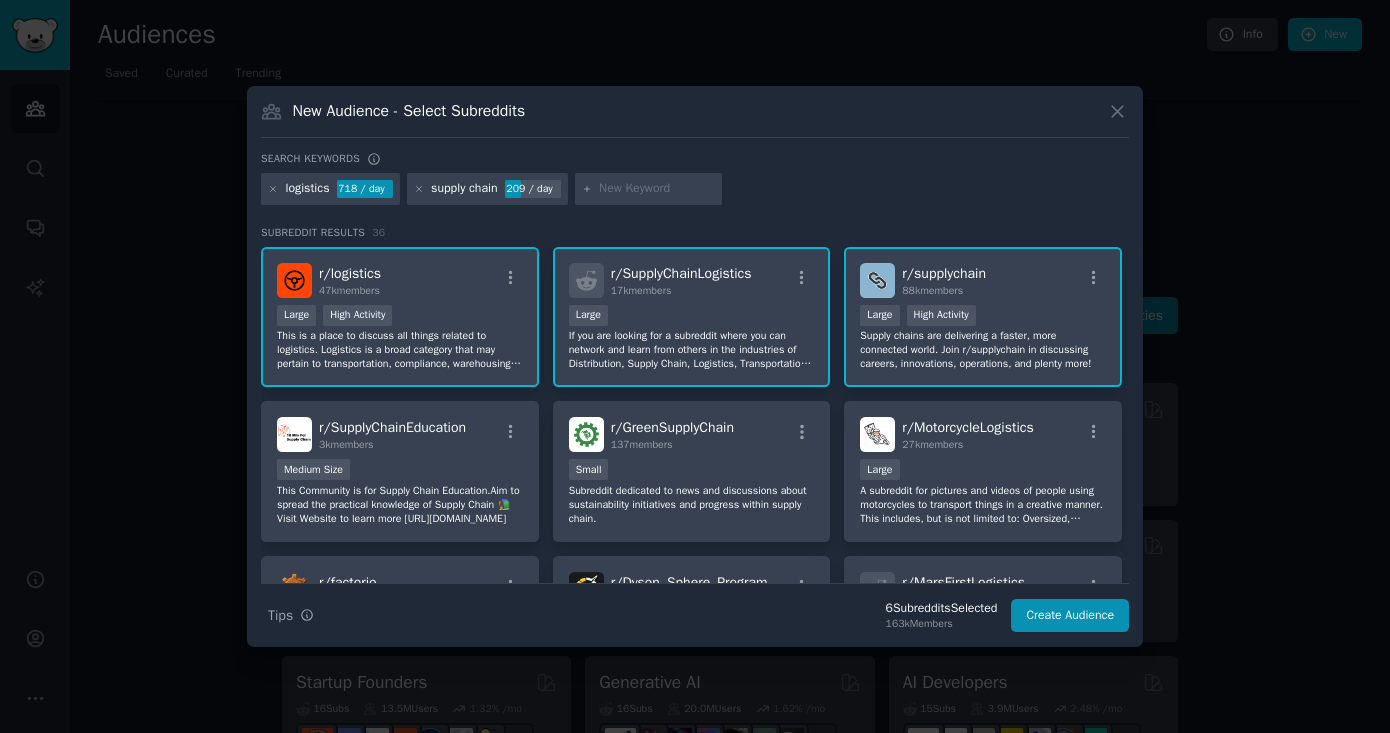 click at bounding box center (657, 189) 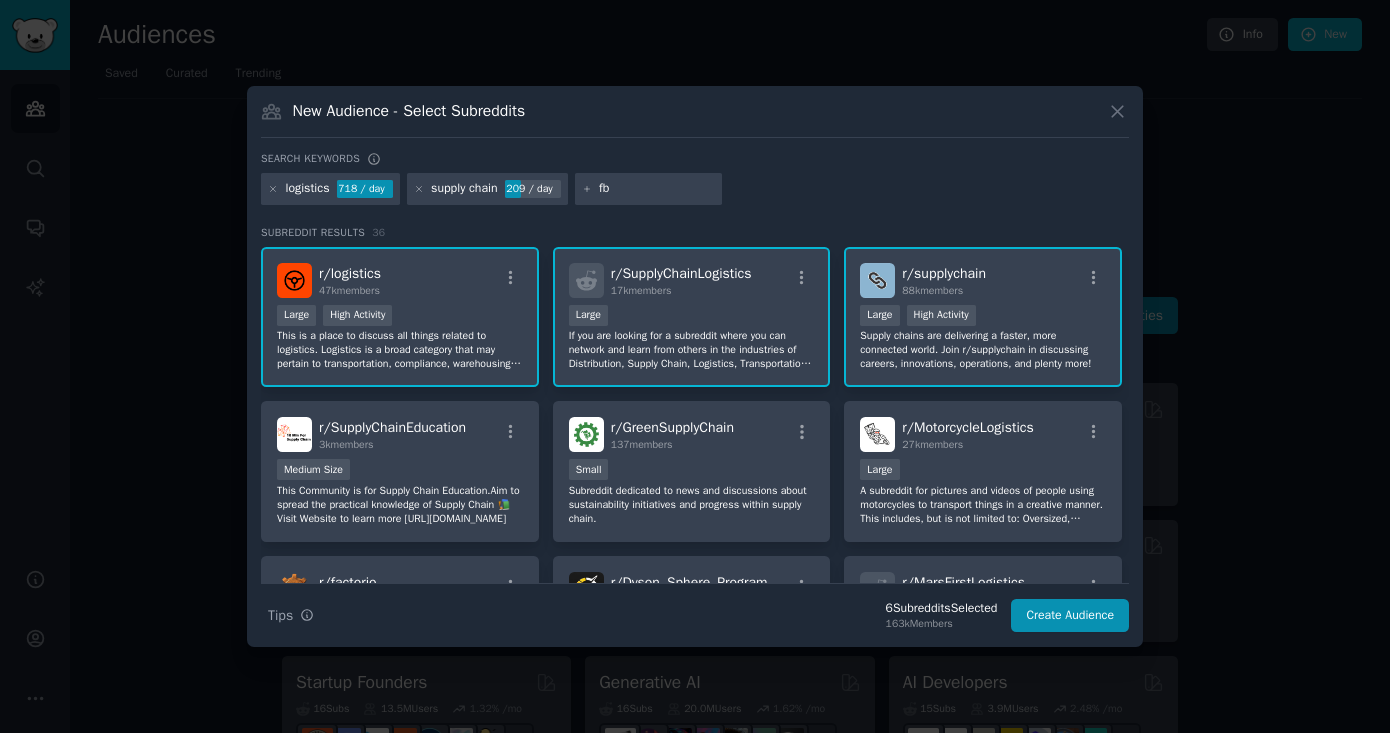 type on "fba" 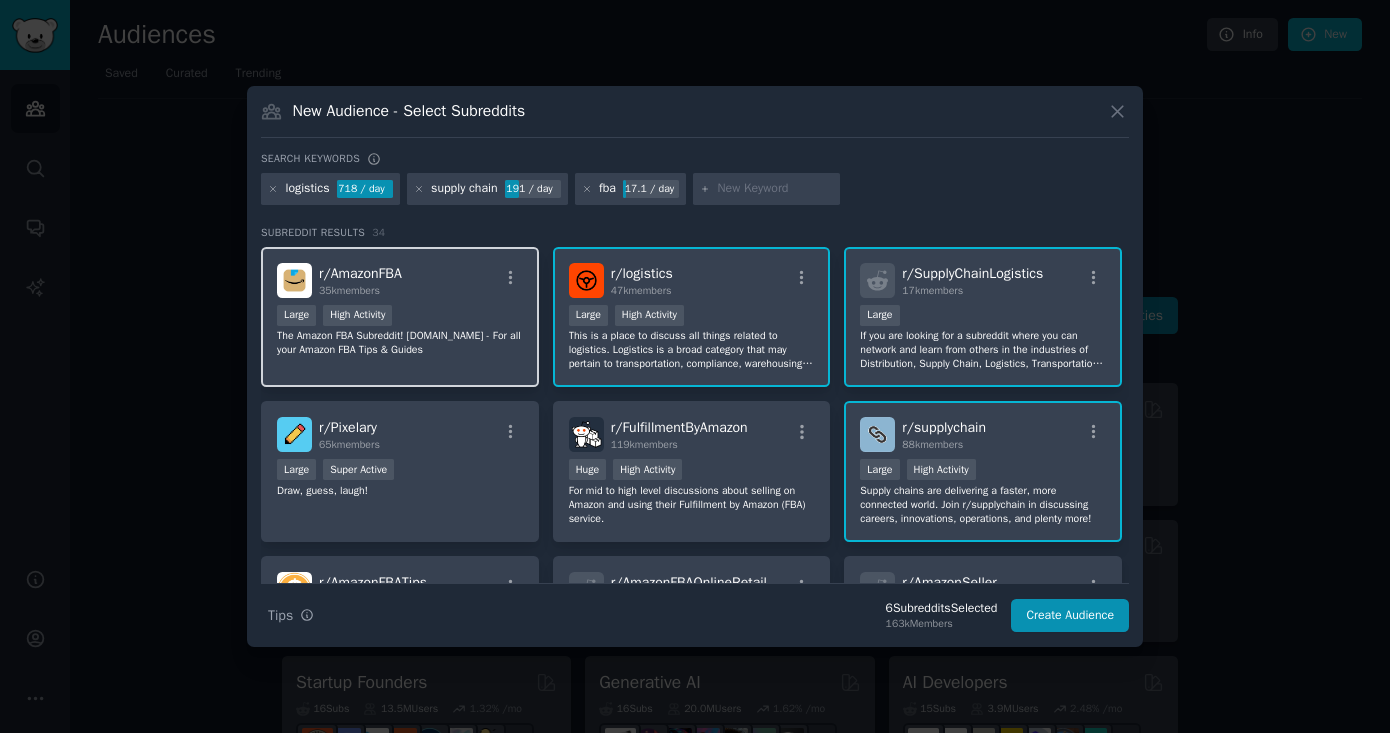 click on "Large High Activity" at bounding box center [400, 317] 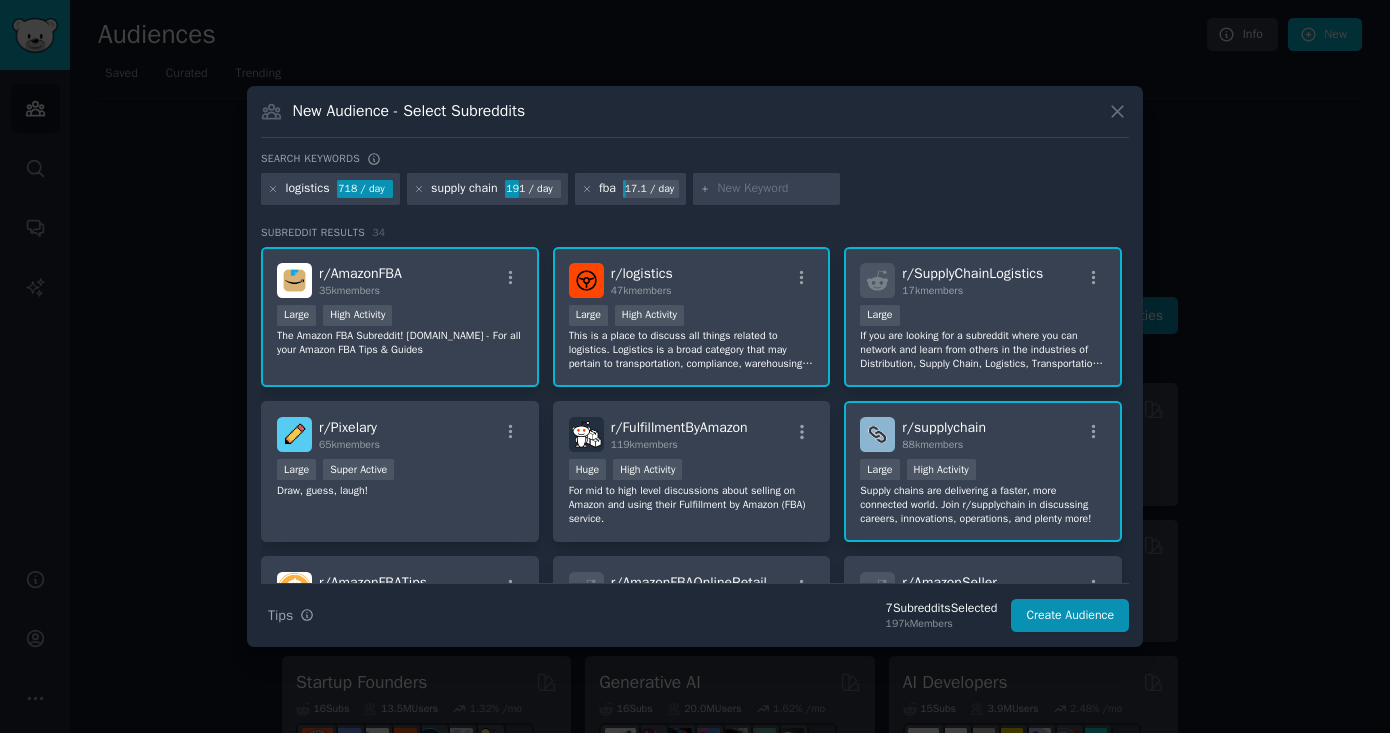 click at bounding box center (775, 189) 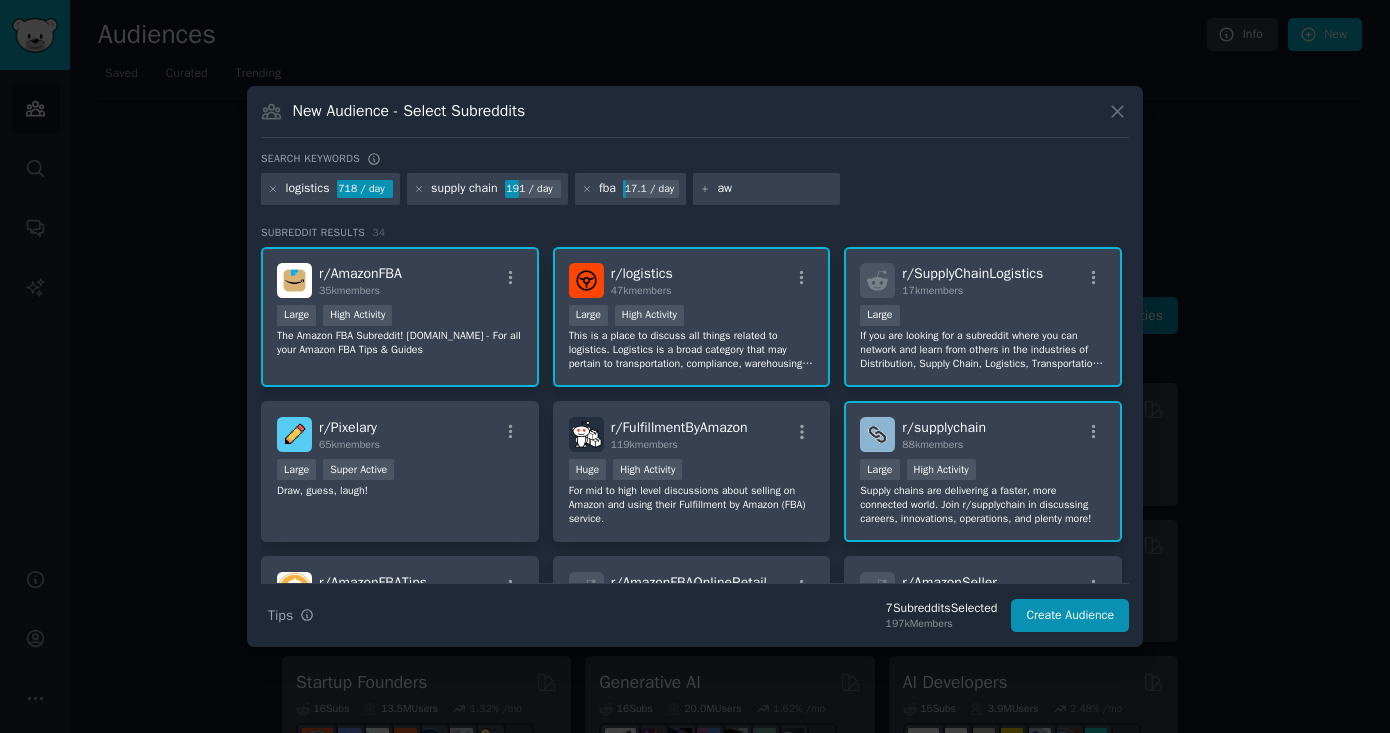 type on "awd" 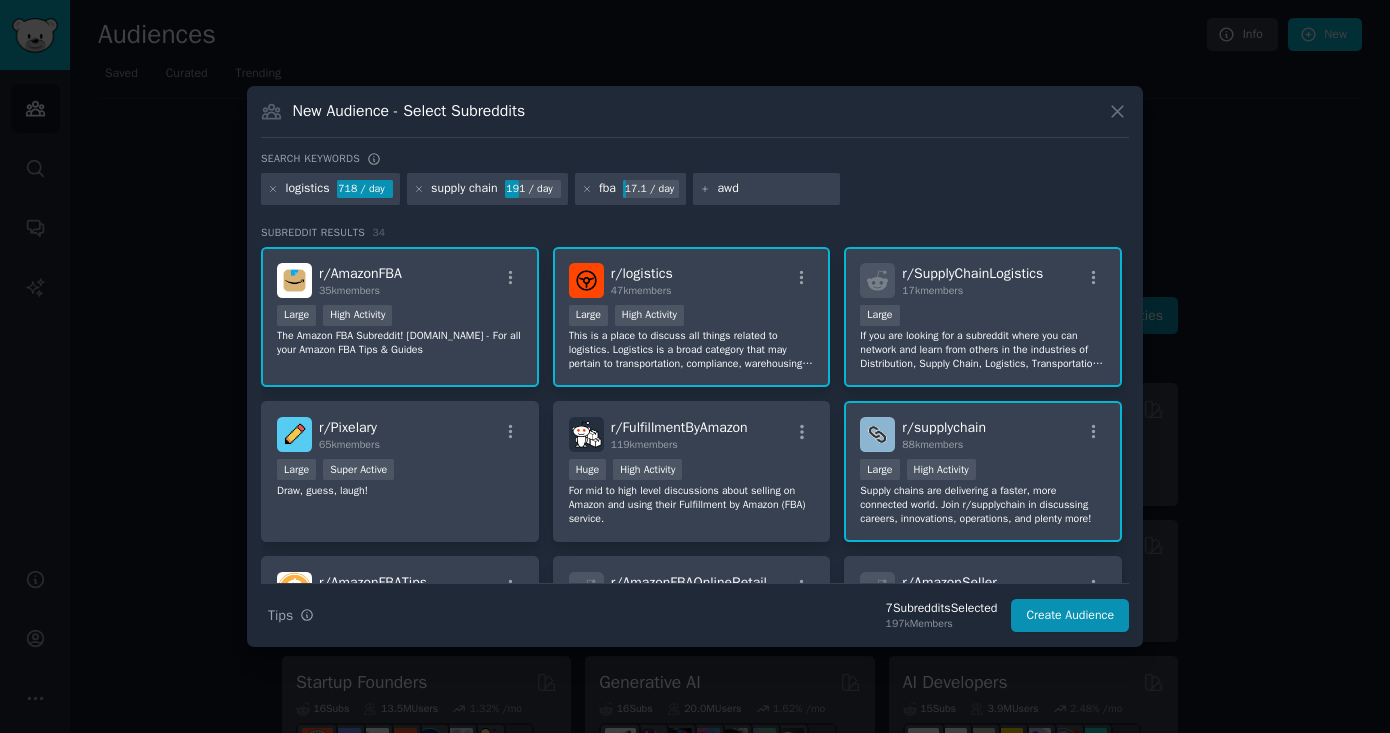 type 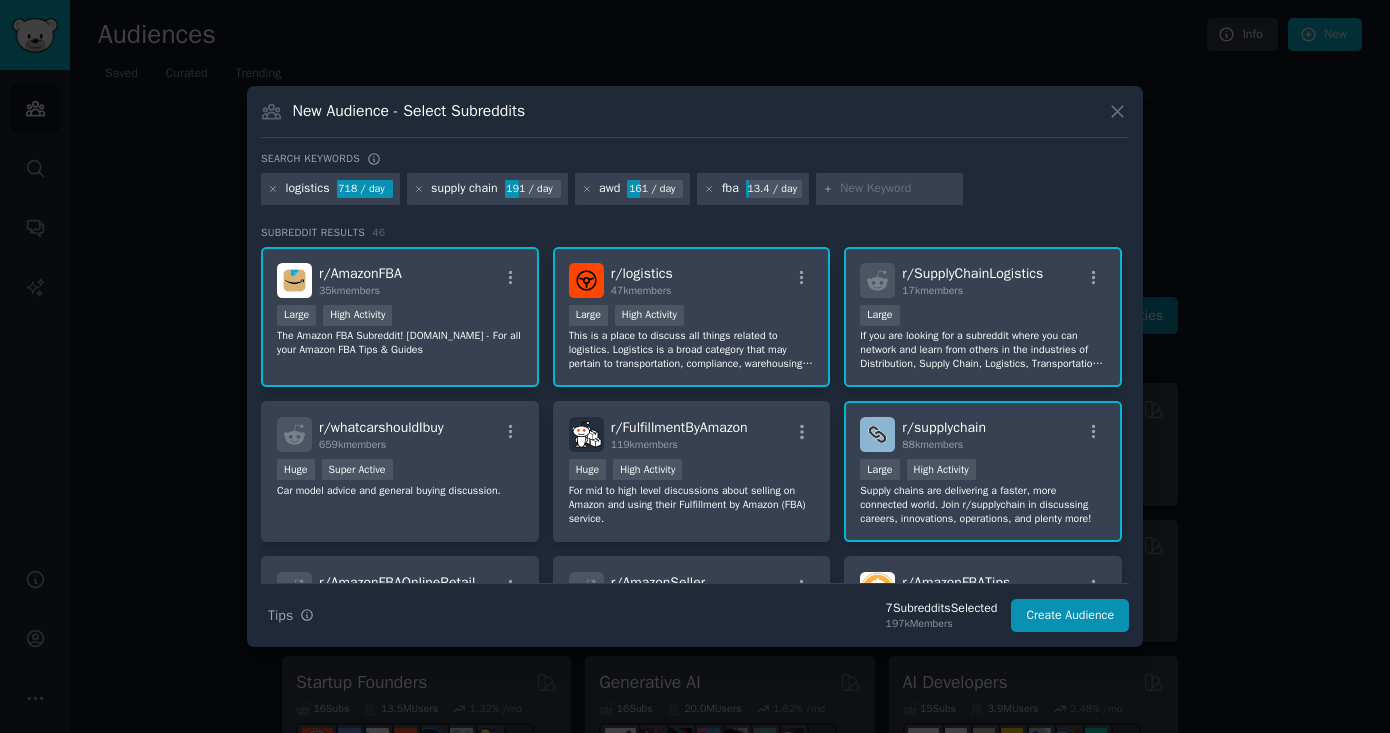 scroll, scrollTop: 23, scrollLeft: 0, axis: vertical 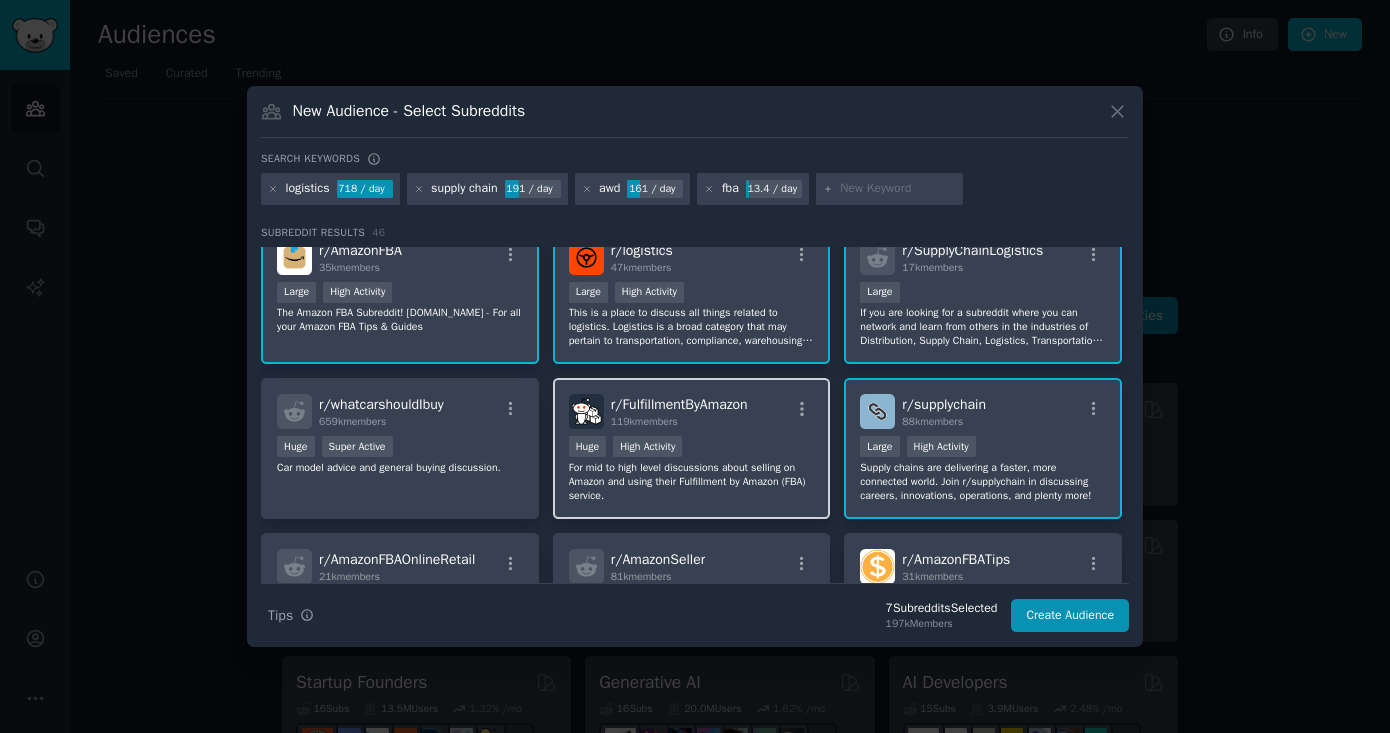 click on "Huge High Activity" at bounding box center [692, 448] 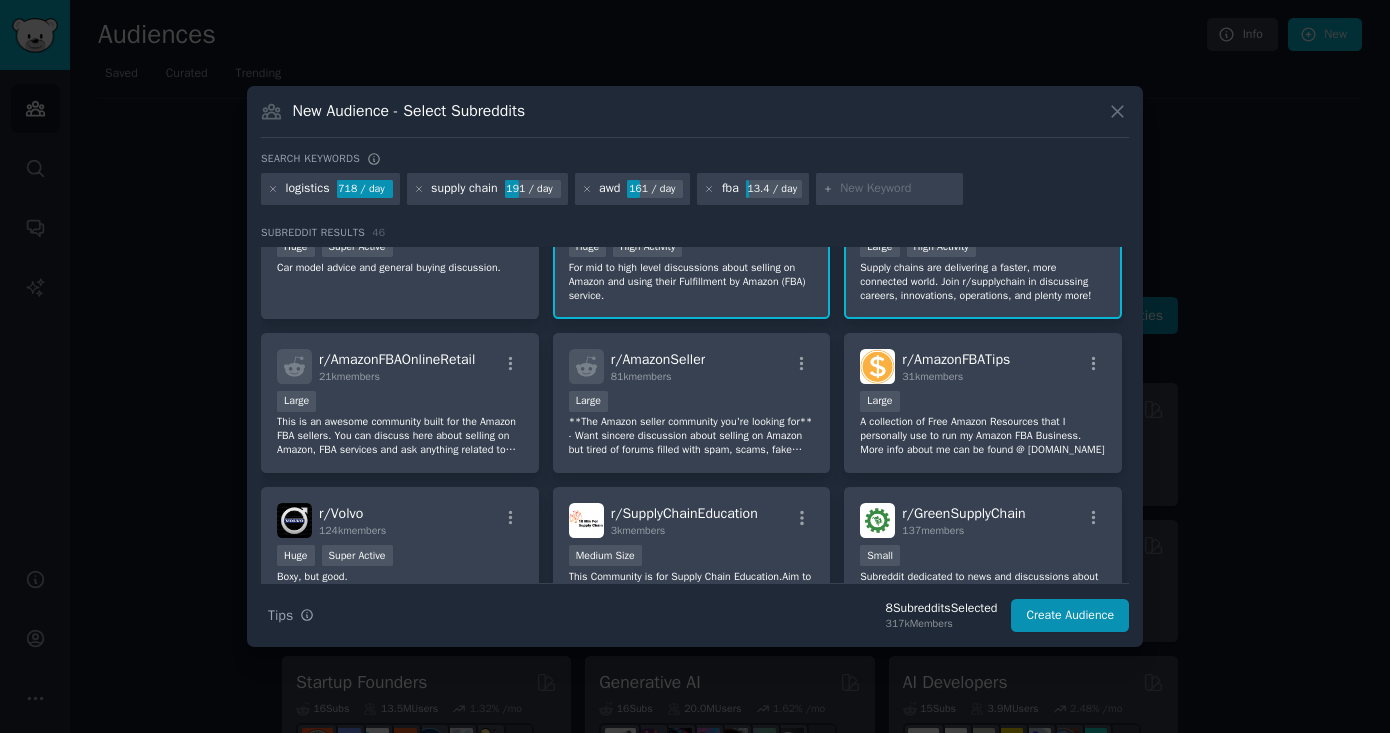 scroll, scrollTop: 225, scrollLeft: 0, axis: vertical 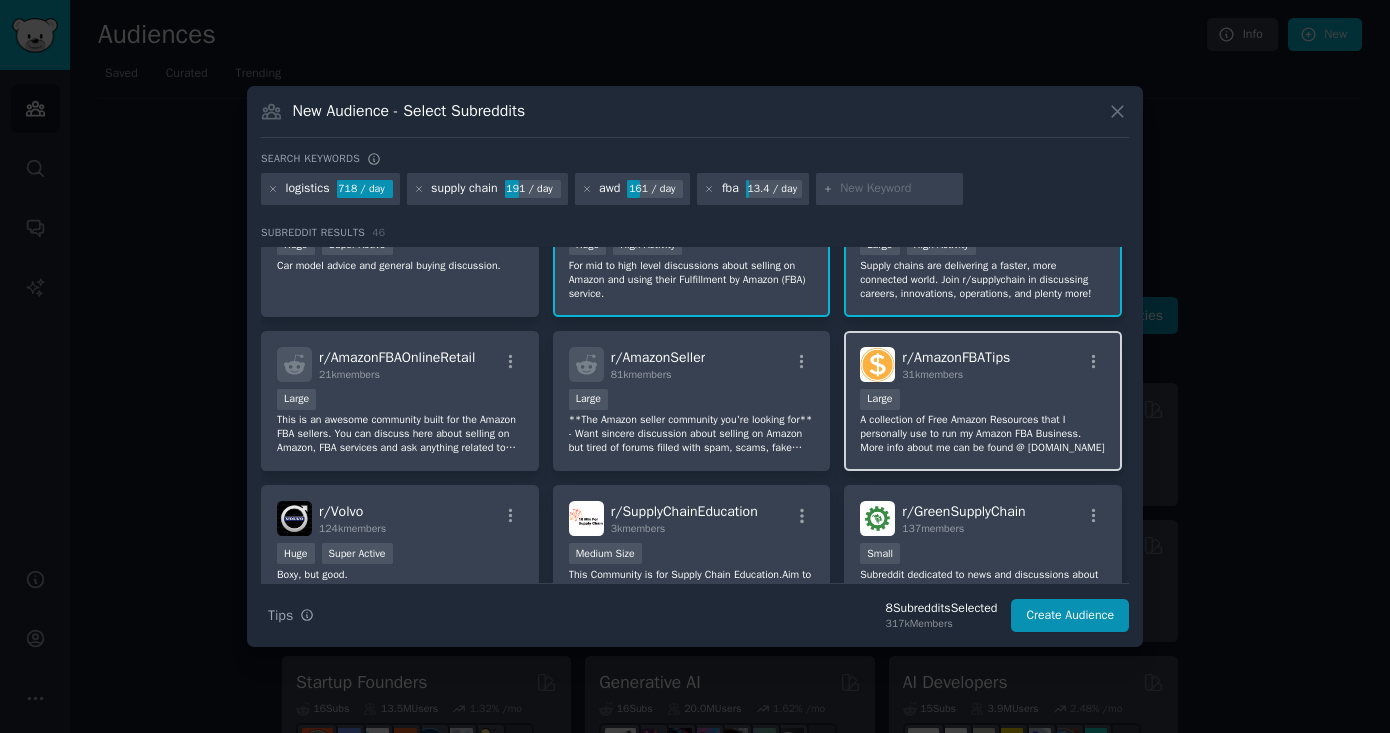 click on "A collection of Free Amazon Resources that I personally use to run my Amazon FBA Business. More info about me can be found @ [DOMAIN_NAME]" at bounding box center (983, 434) 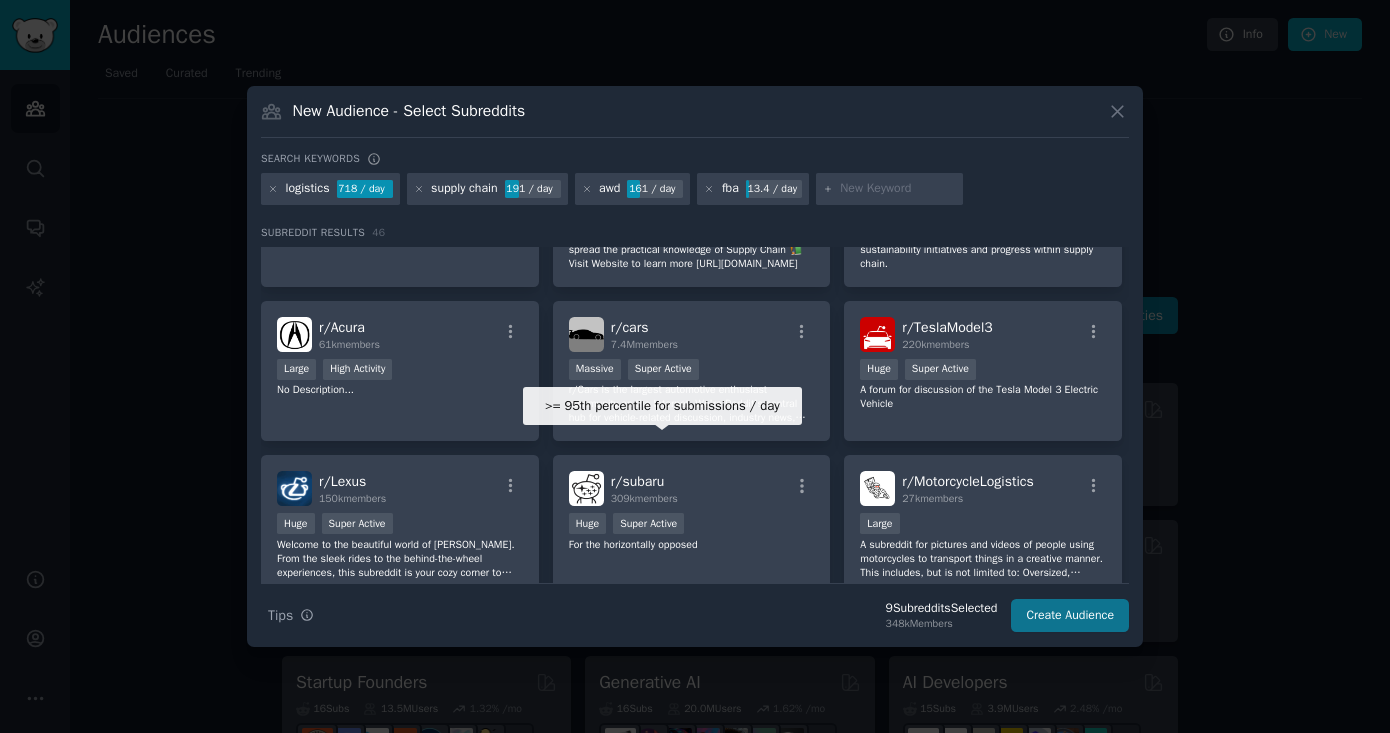 scroll, scrollTop: 570, scrollLeft: 0, axis: vertical 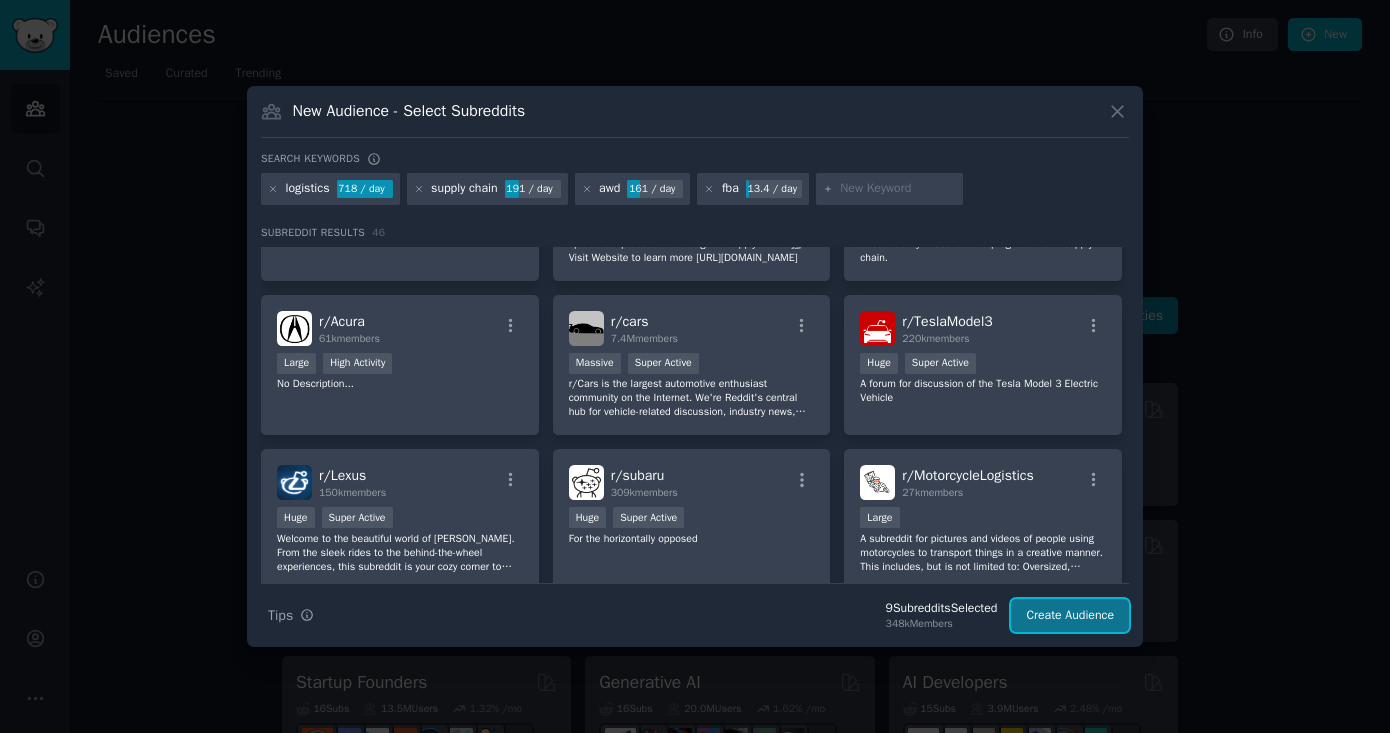 click on "Create Audience" at bounding box center (1070, 616) 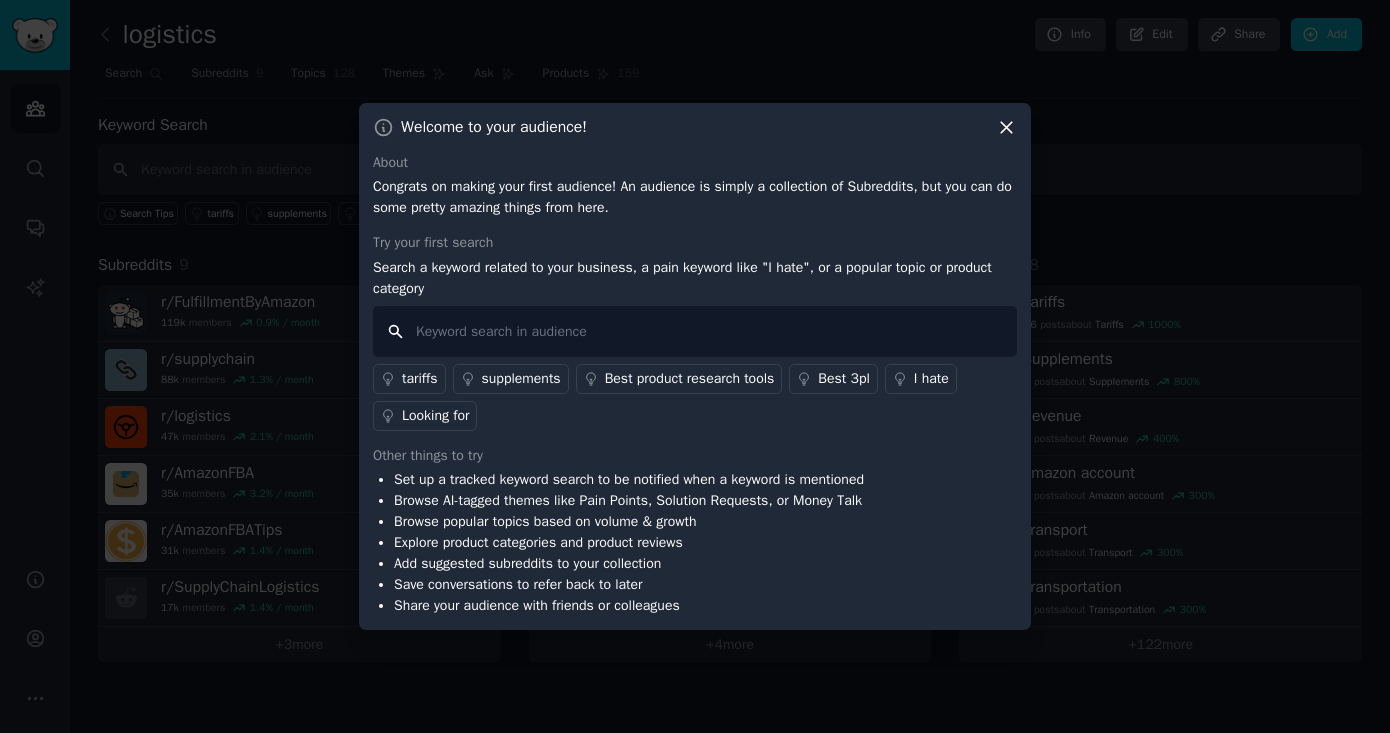 click at bounding box center [695, 331] 